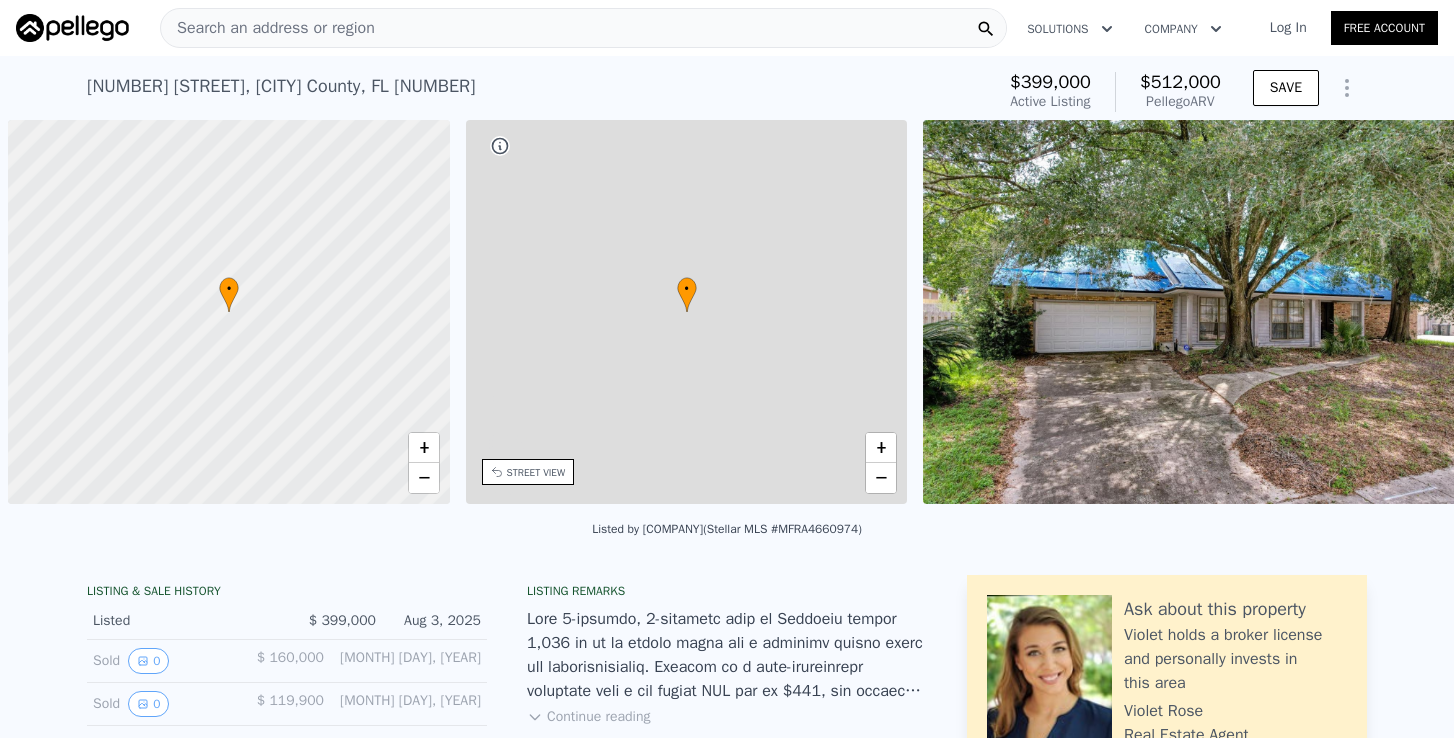 scroll, scrollTop: 0, scrollLeft: 0, axis: both 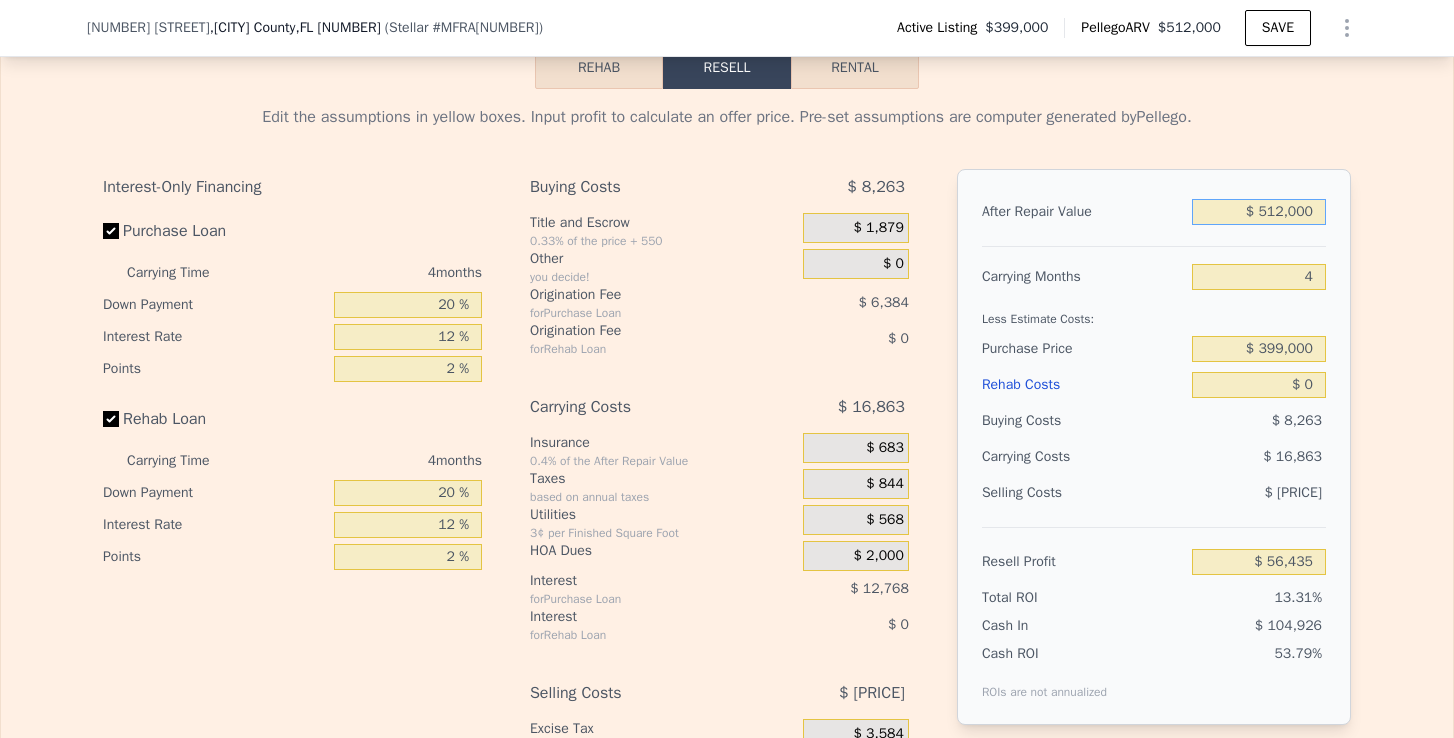 click on "$ 512,000" at bounding box center [1259, 212] 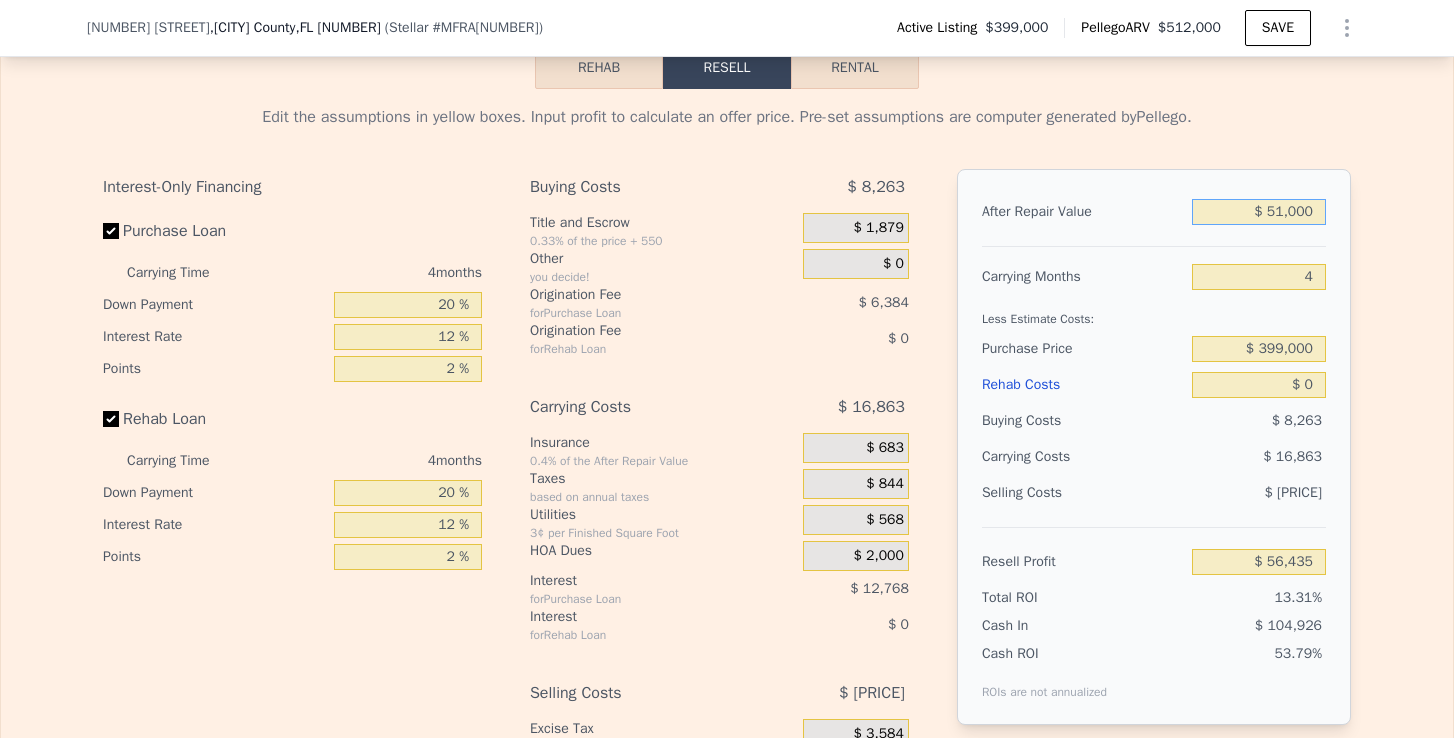 type on "-$ [PRICE]" 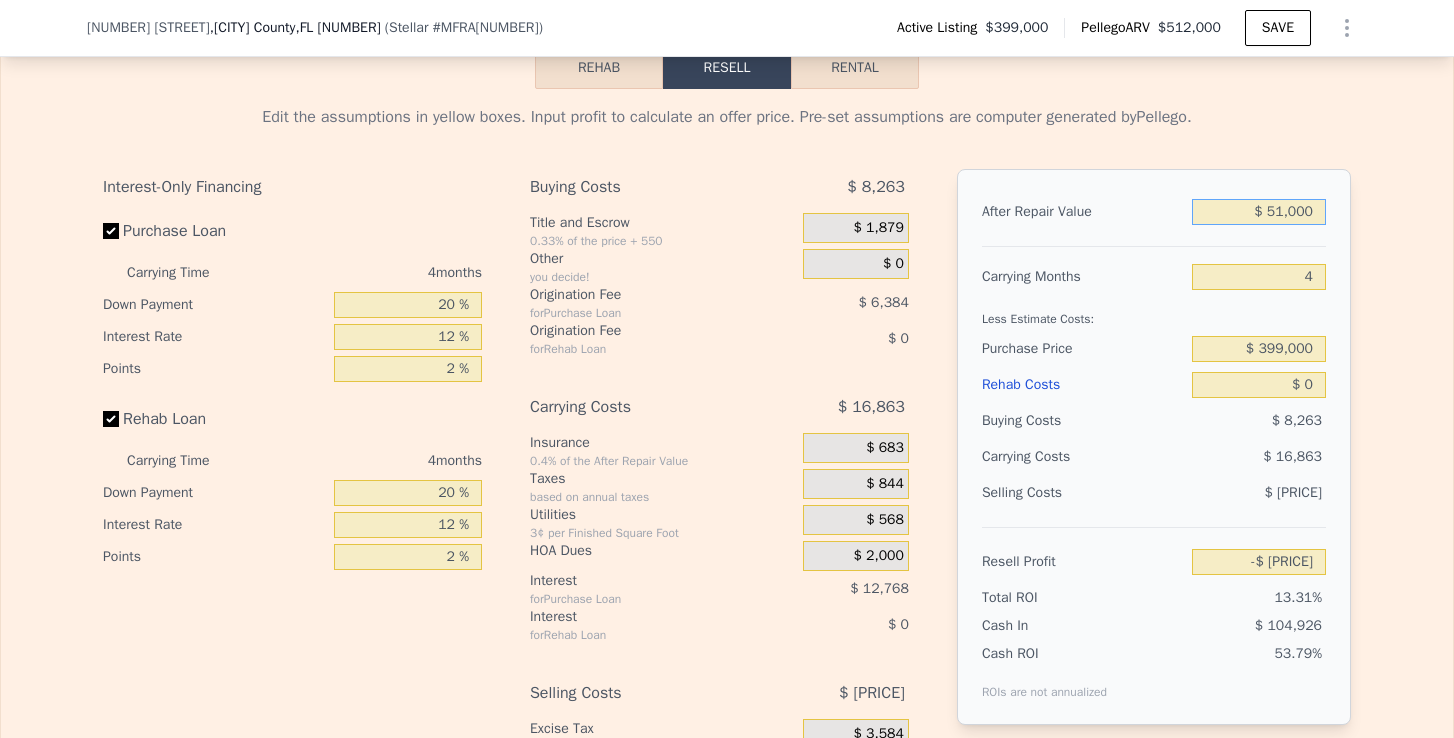 type on "$ 5,000" 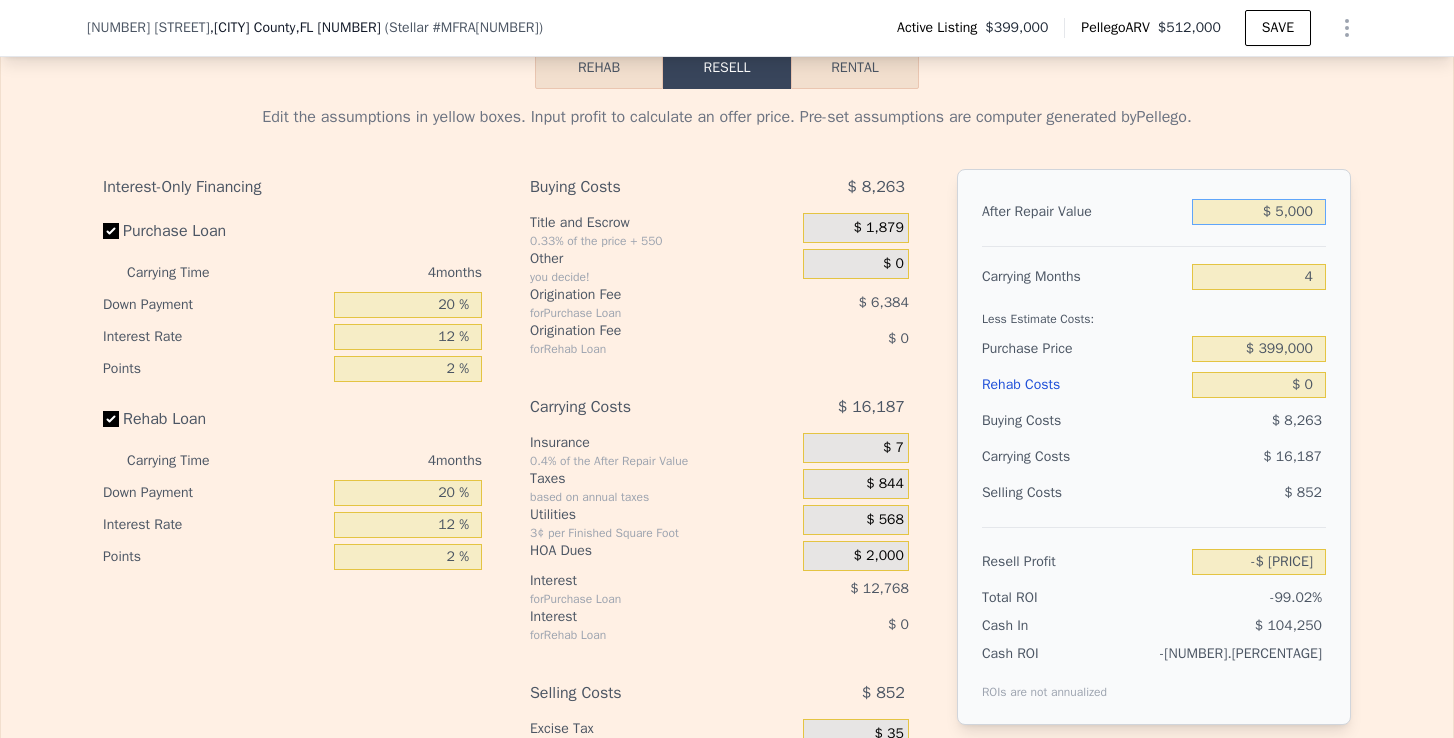 type on "-$ 419,302" 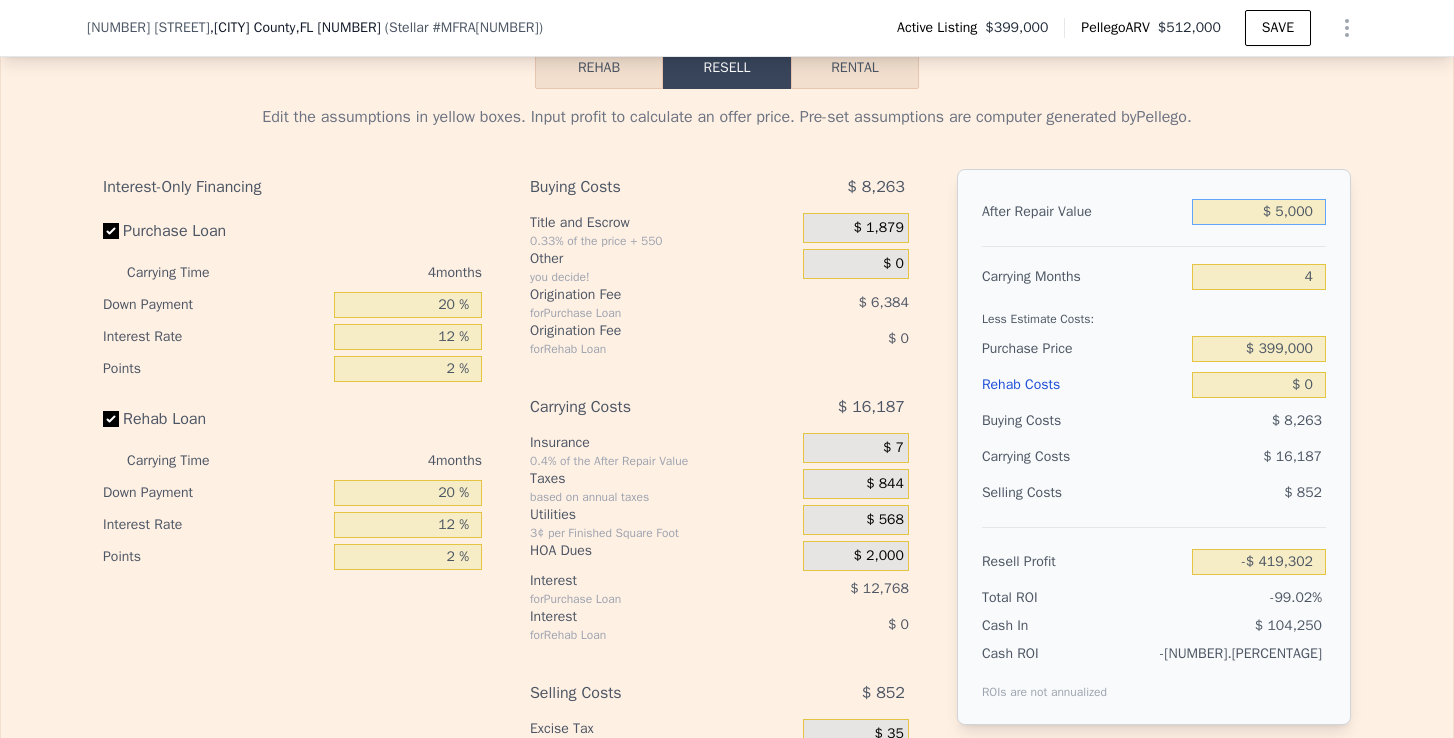 type on "$ 50,000" 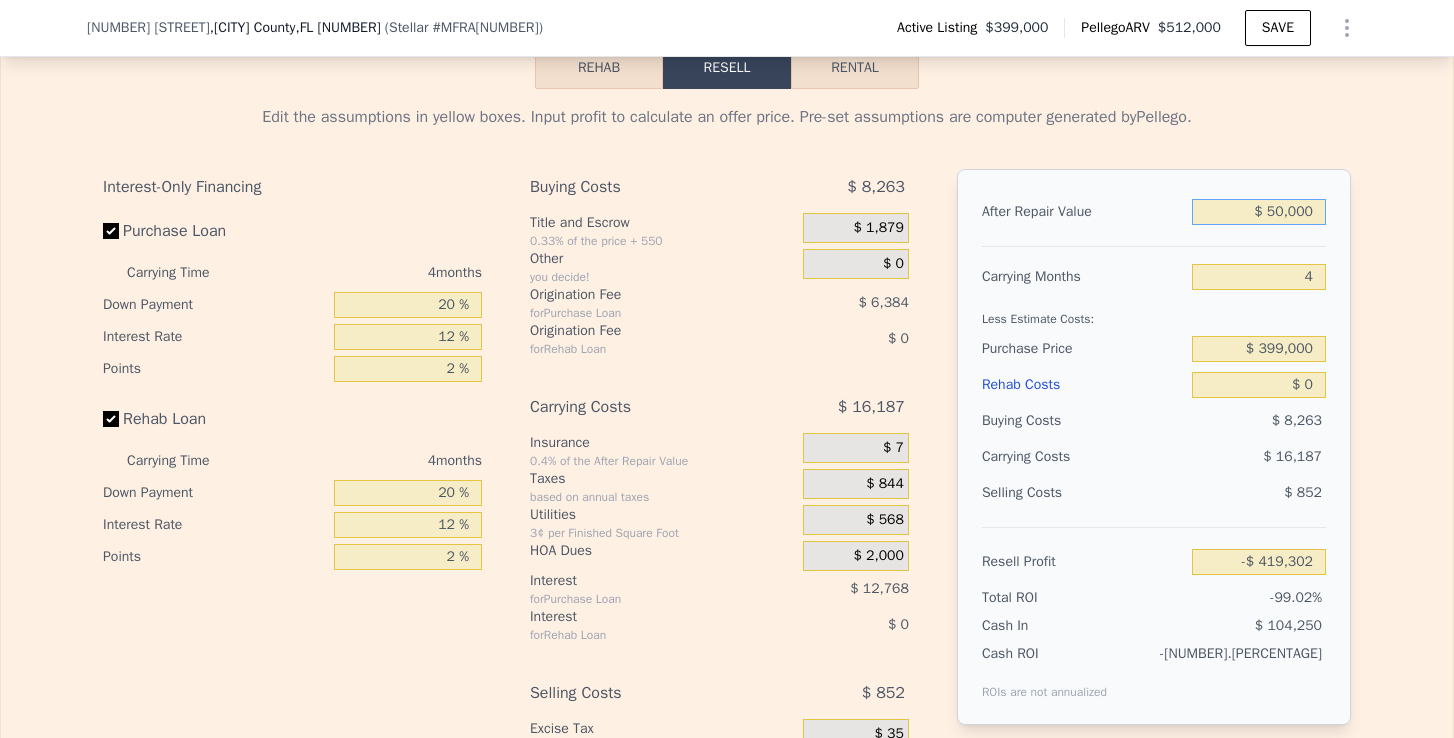 type on "-$ [PRICE]" 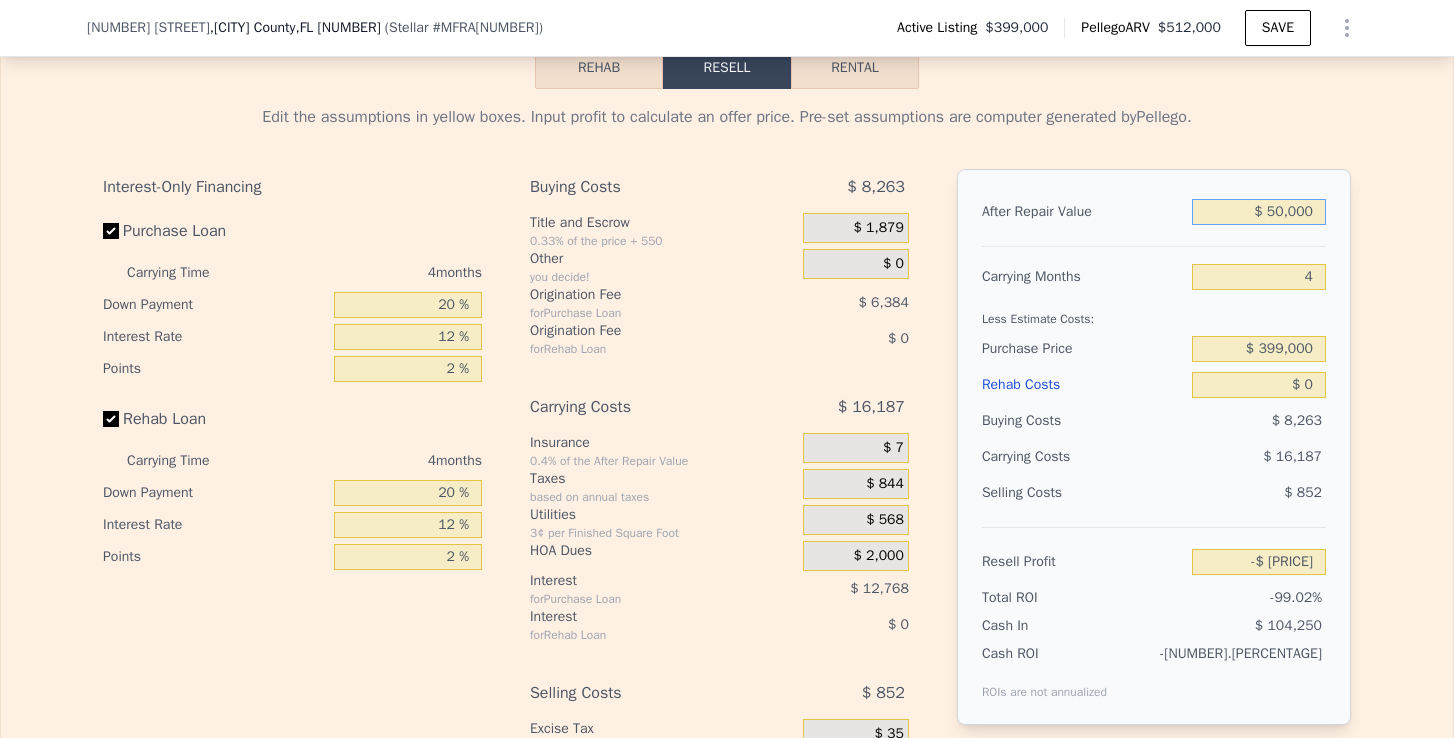 type on "$ 500,000" 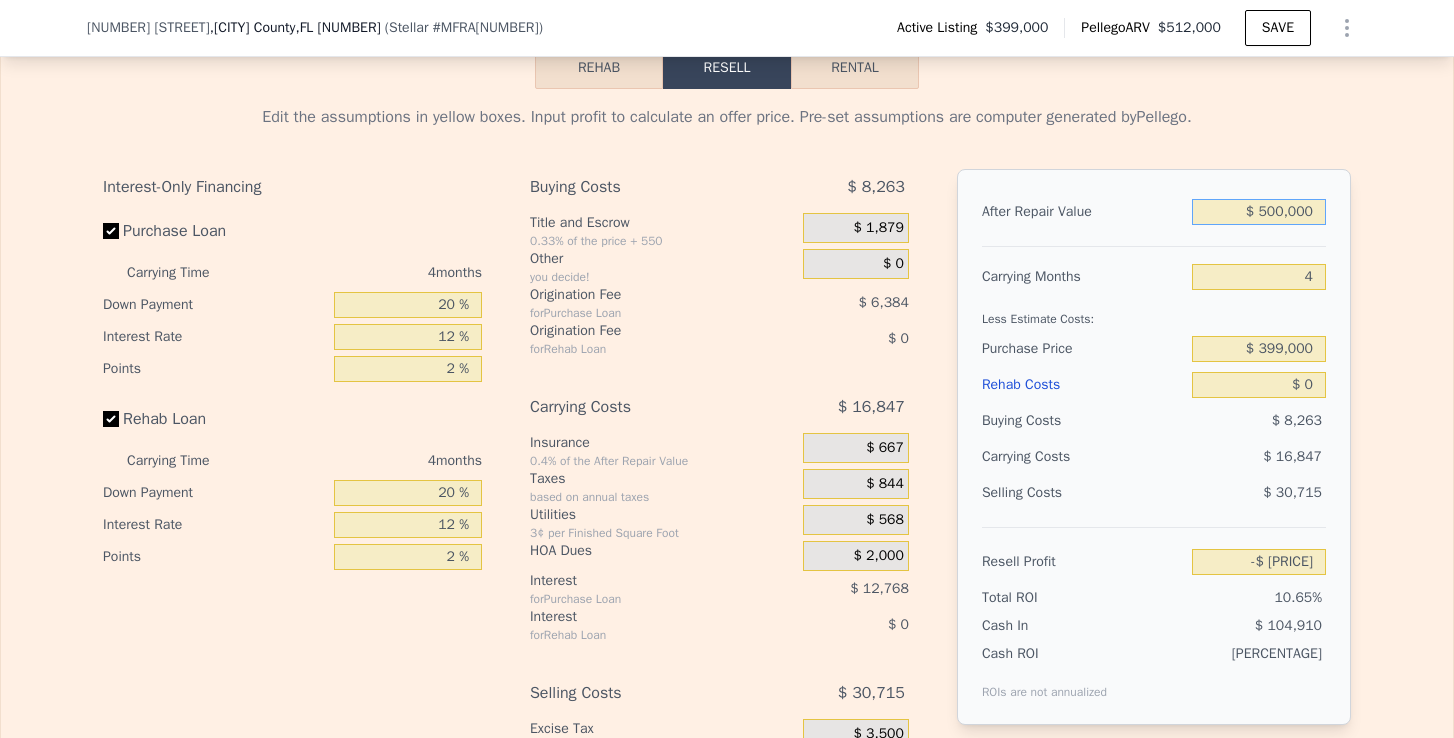 type on "$ 45,175" 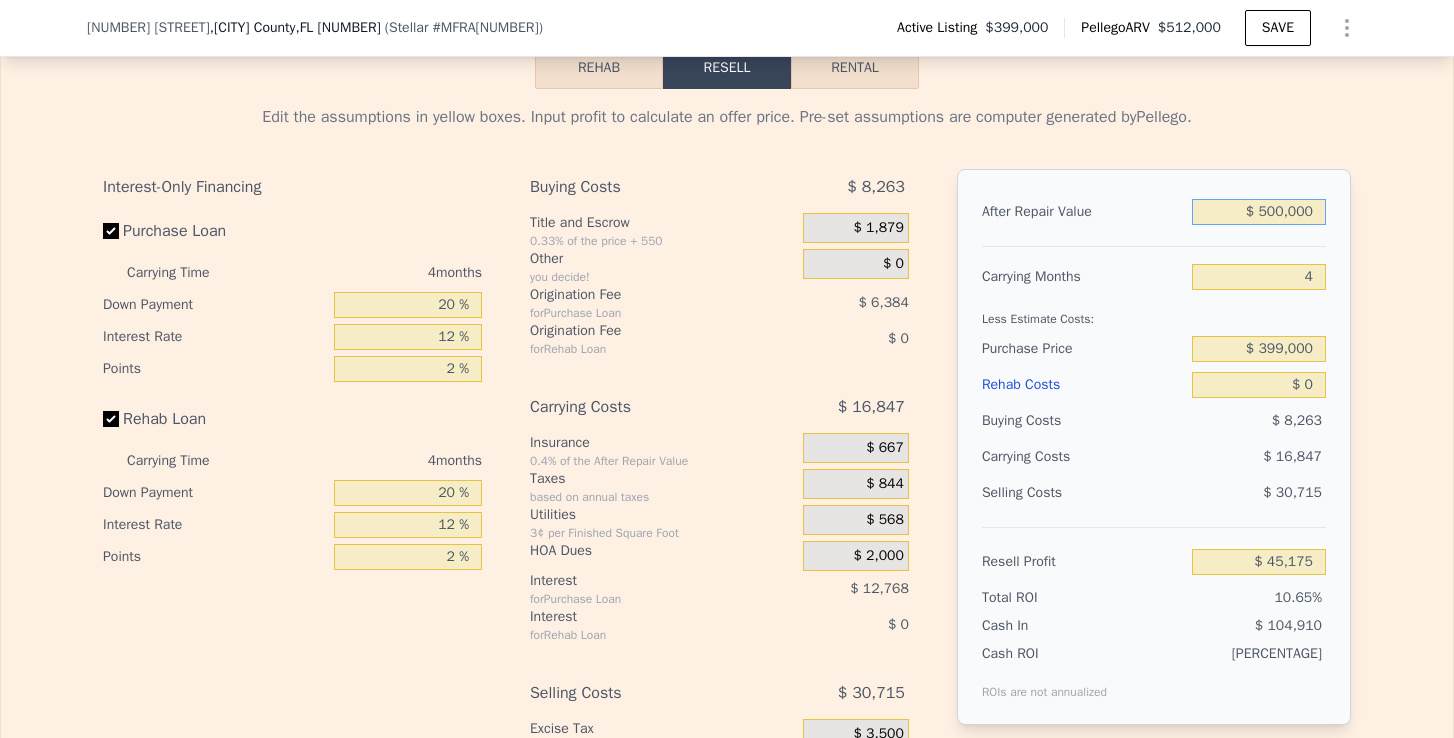 type on "$ 500,000" 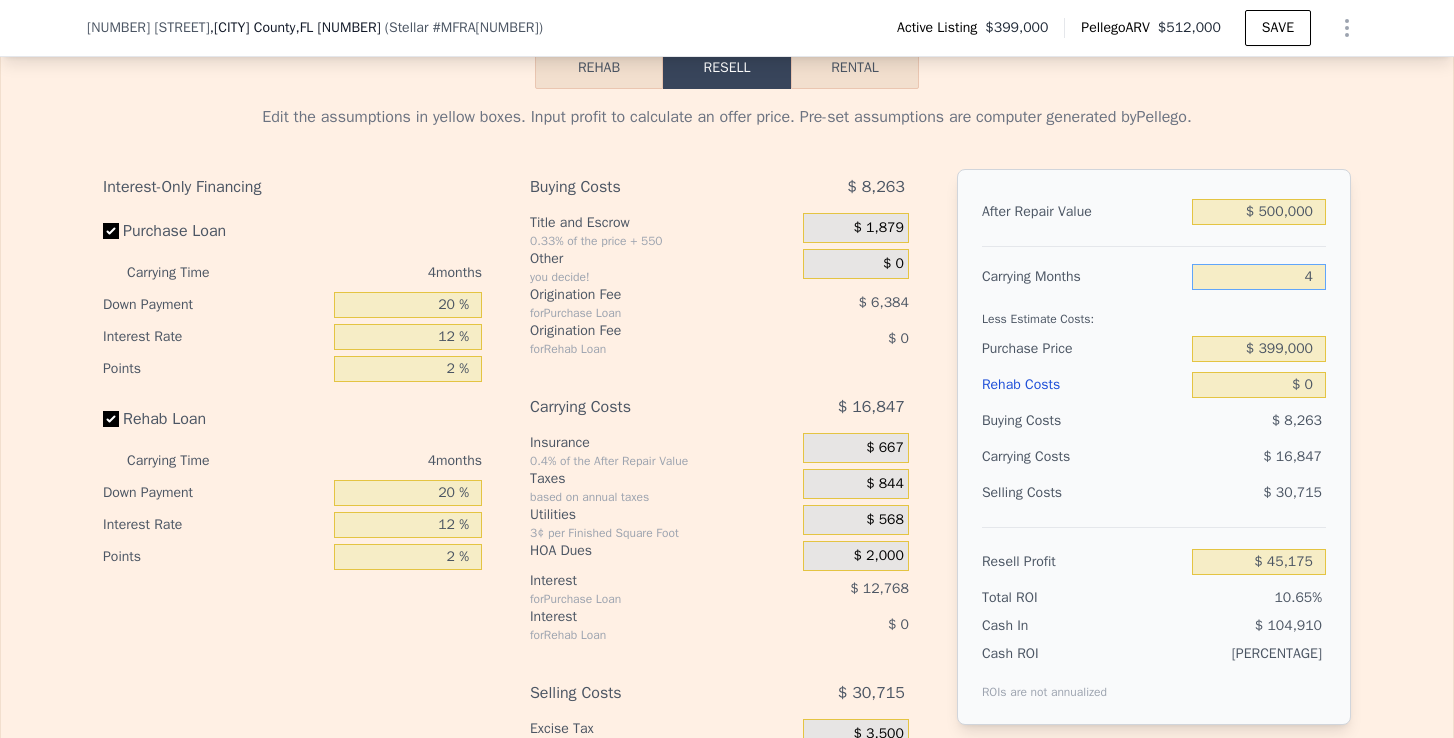 drag, startPoint x: 1299, startPoint y: 257, endPoint x: 1318, endPoint y: 257, distance: 19 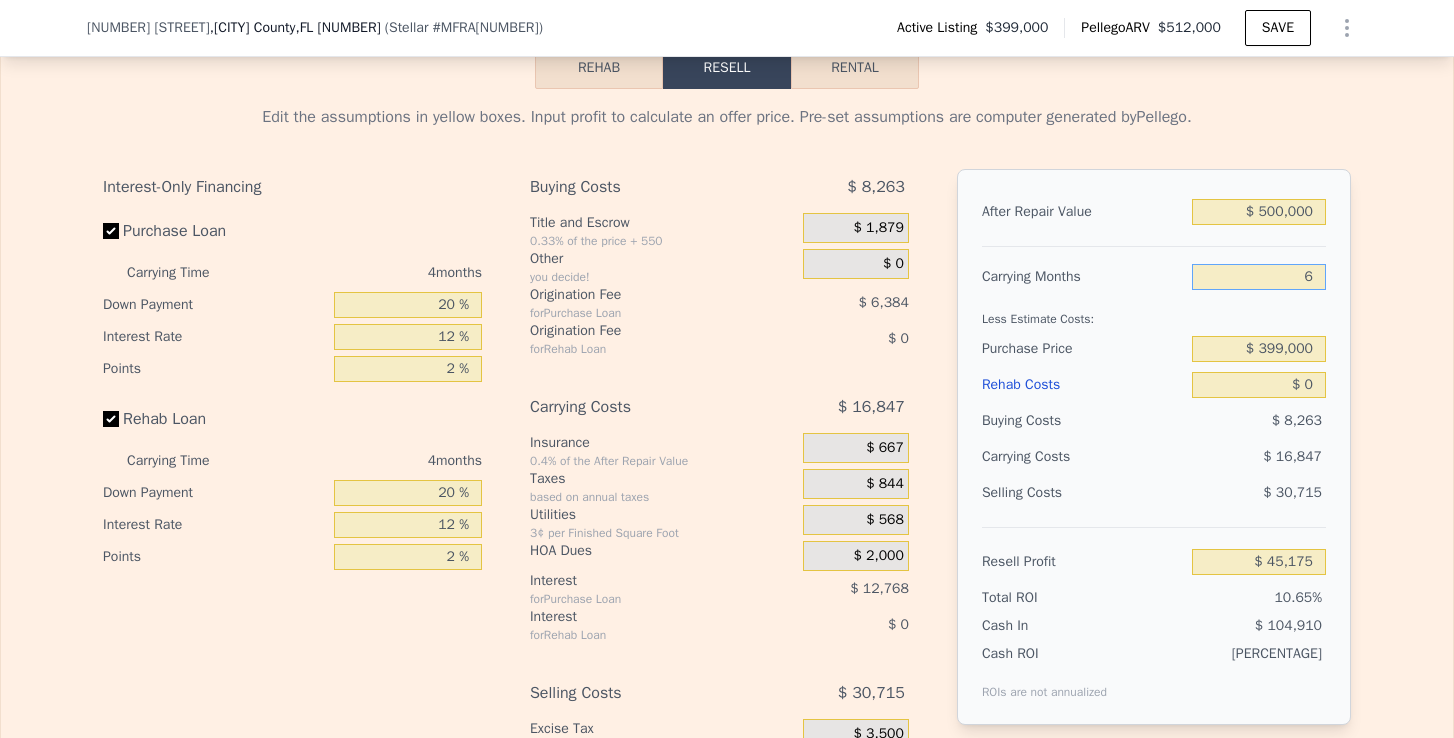 type on "$ 36,752" 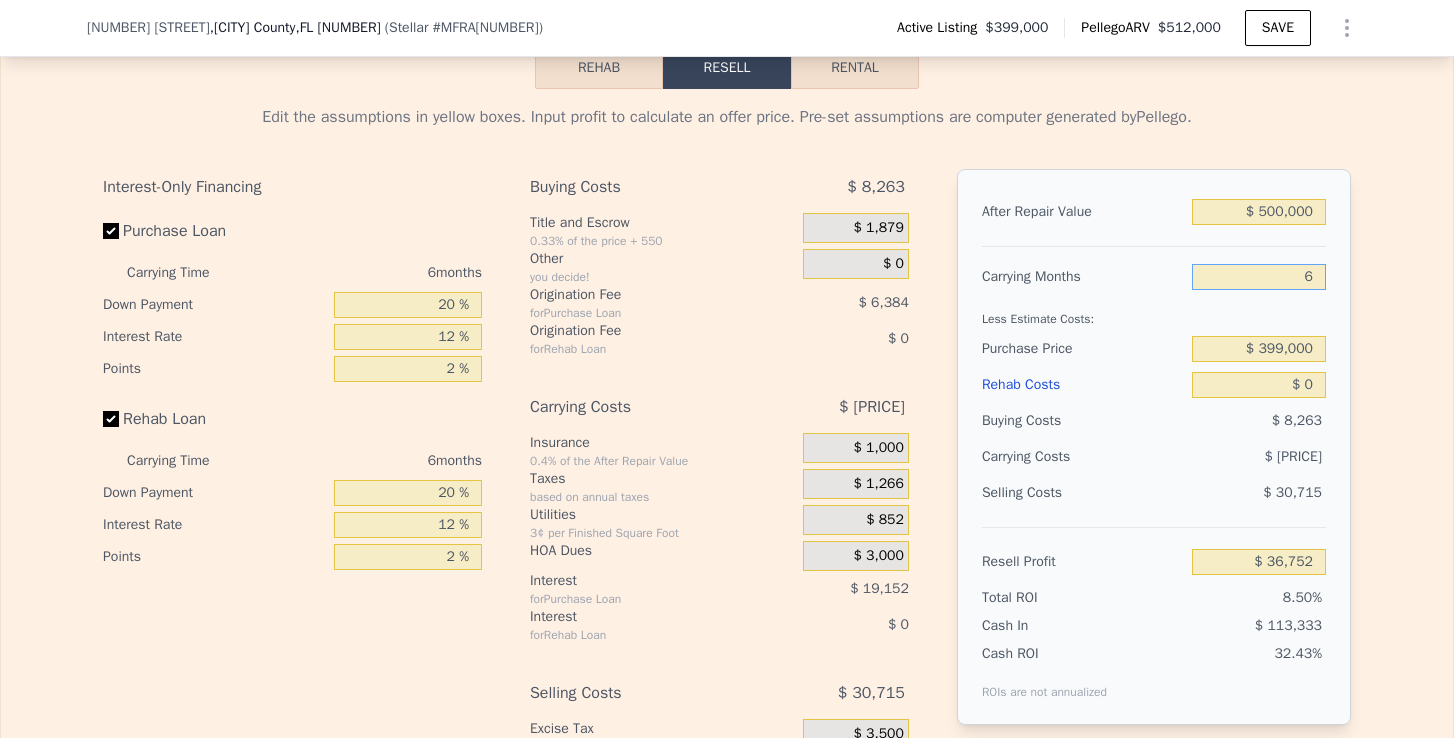 type on "6" 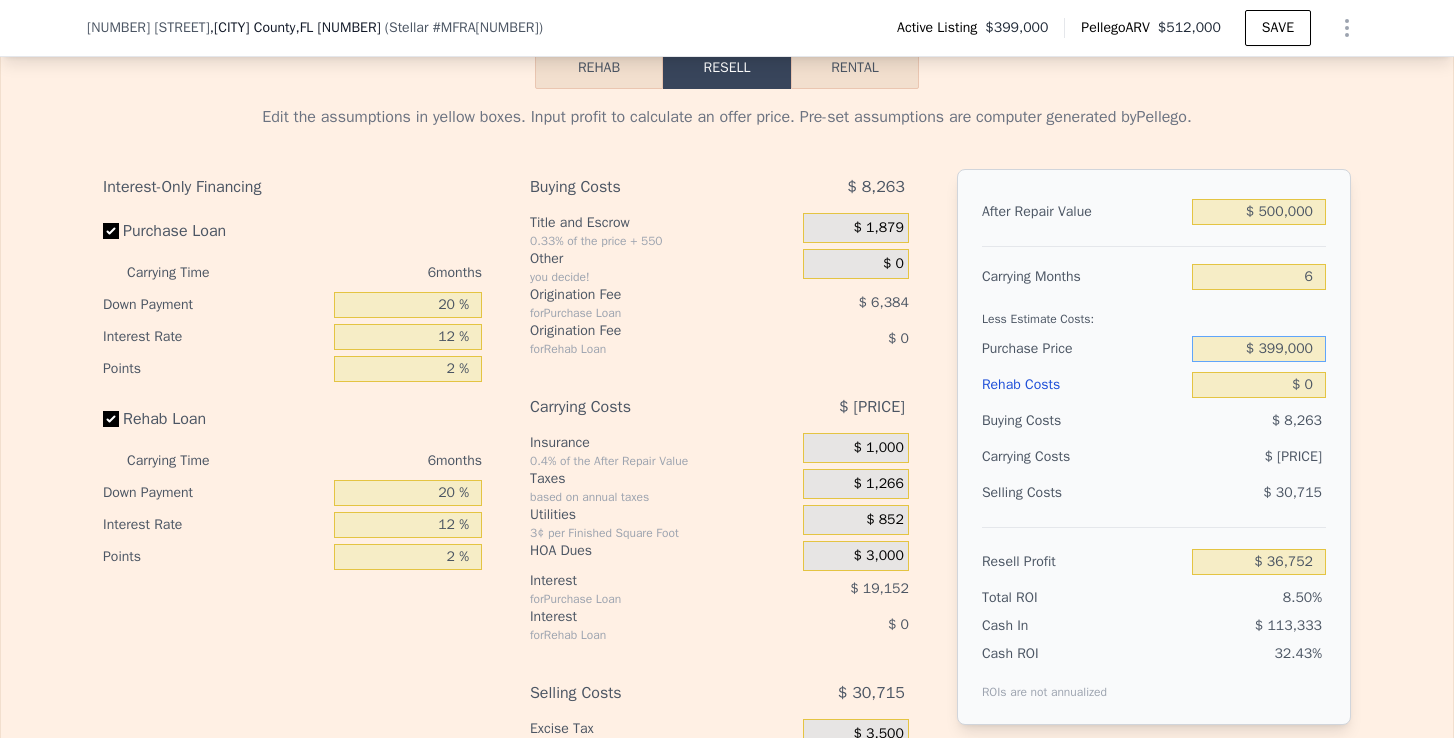 click on "$ 399,000" at bounding box center (1259, 349) 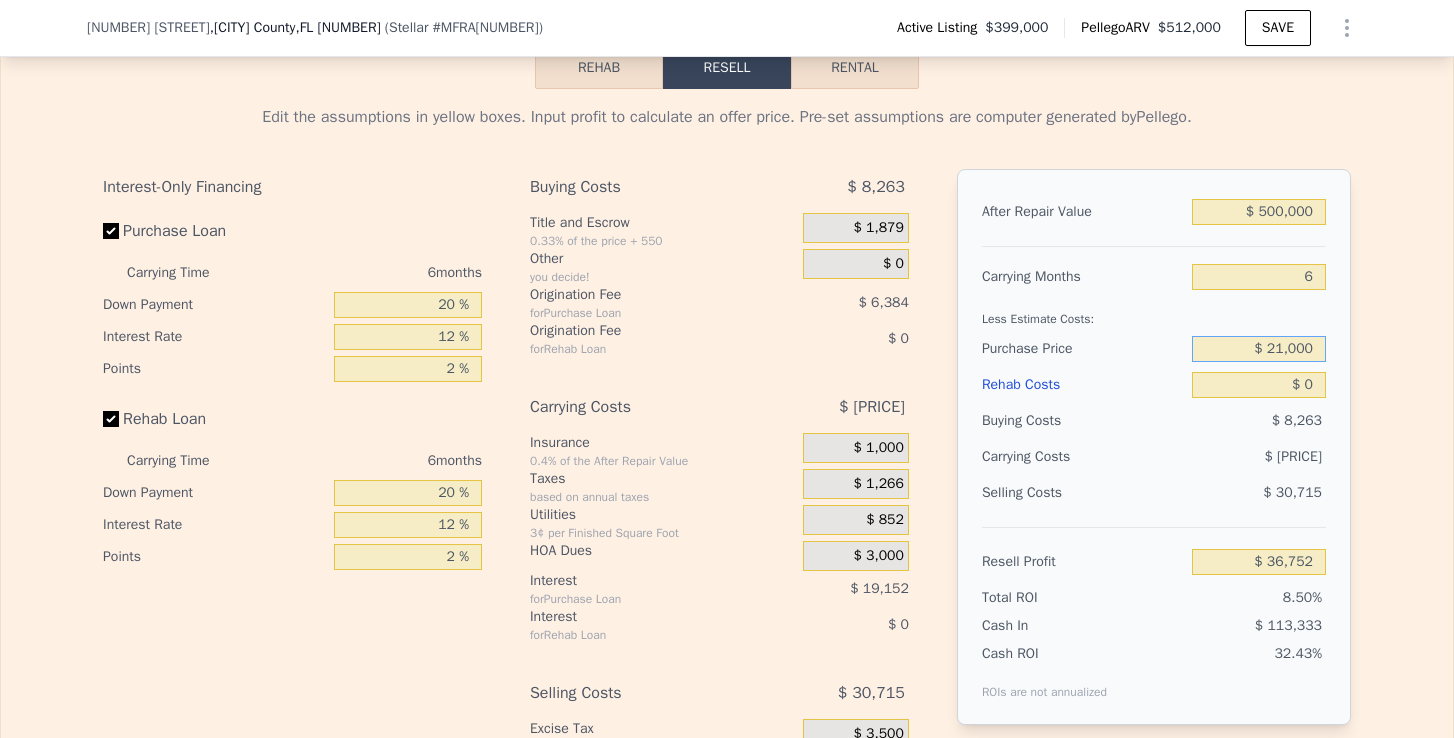 type on "$ 210,000" 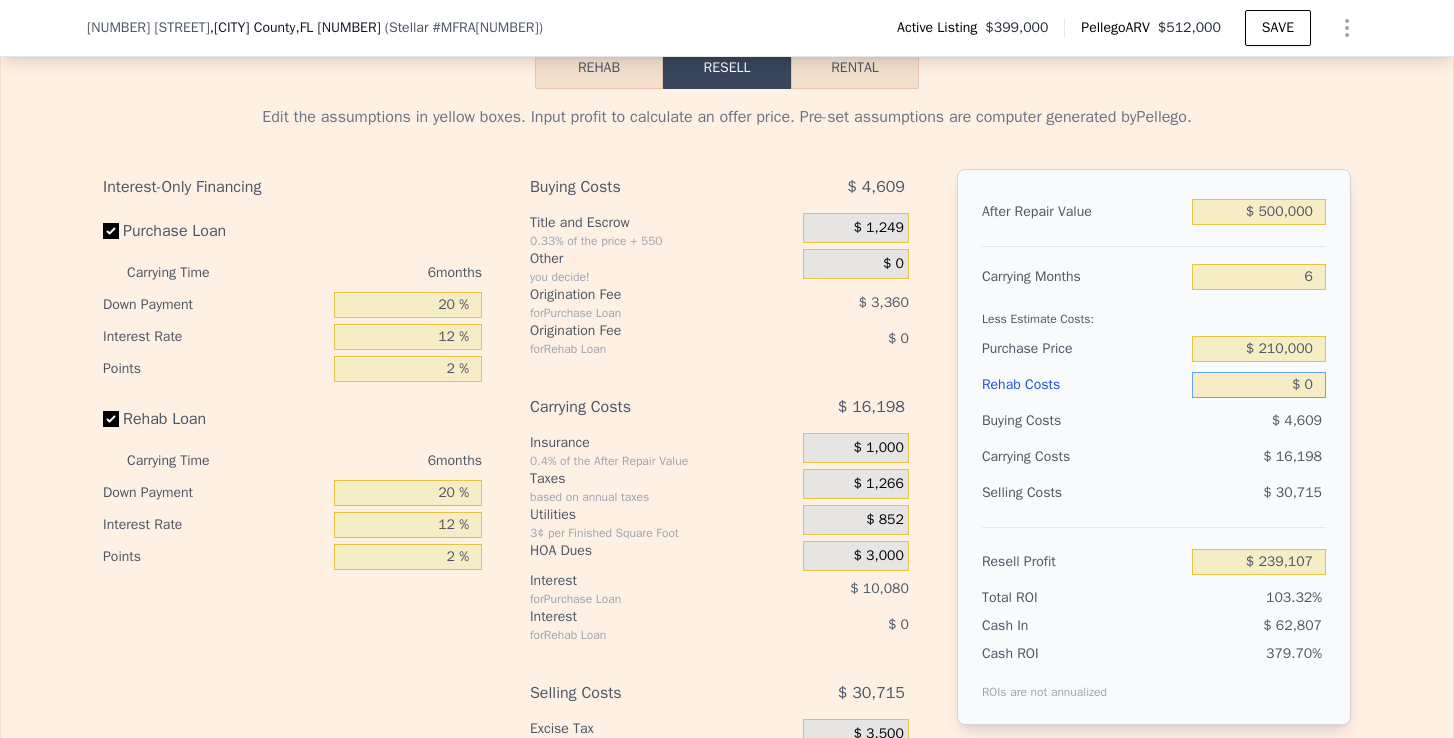 type on "$ 238,478" 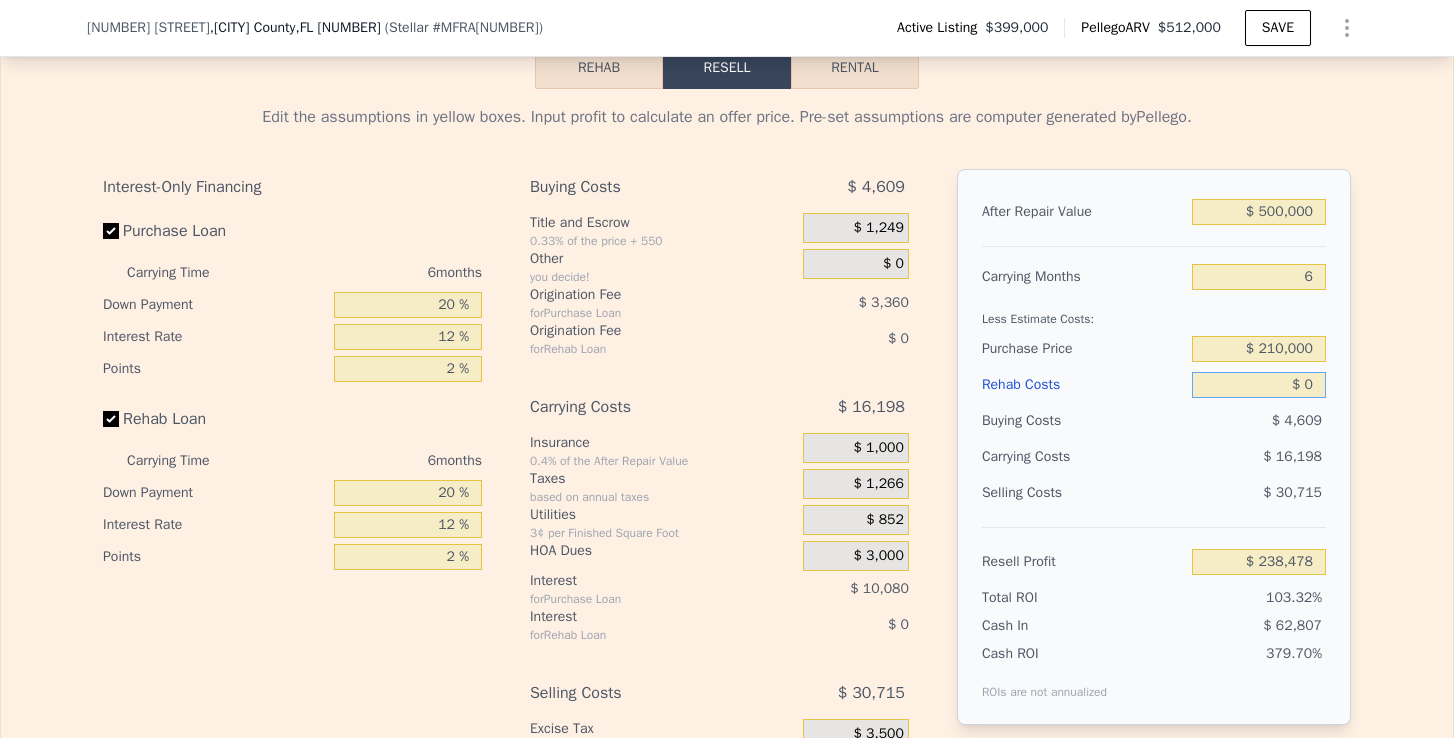 click on "$ 0" at bounding box center (1259, 385) 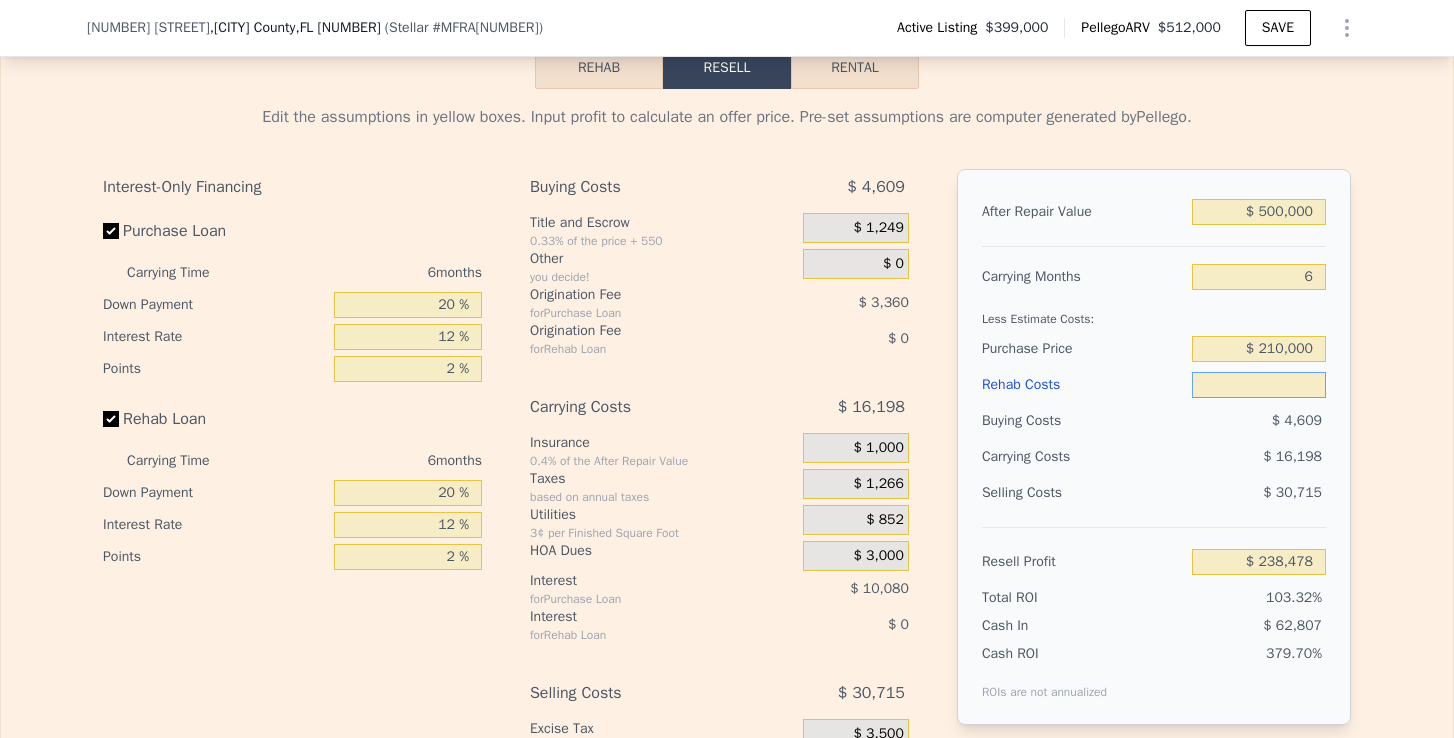 type on "$ 1" 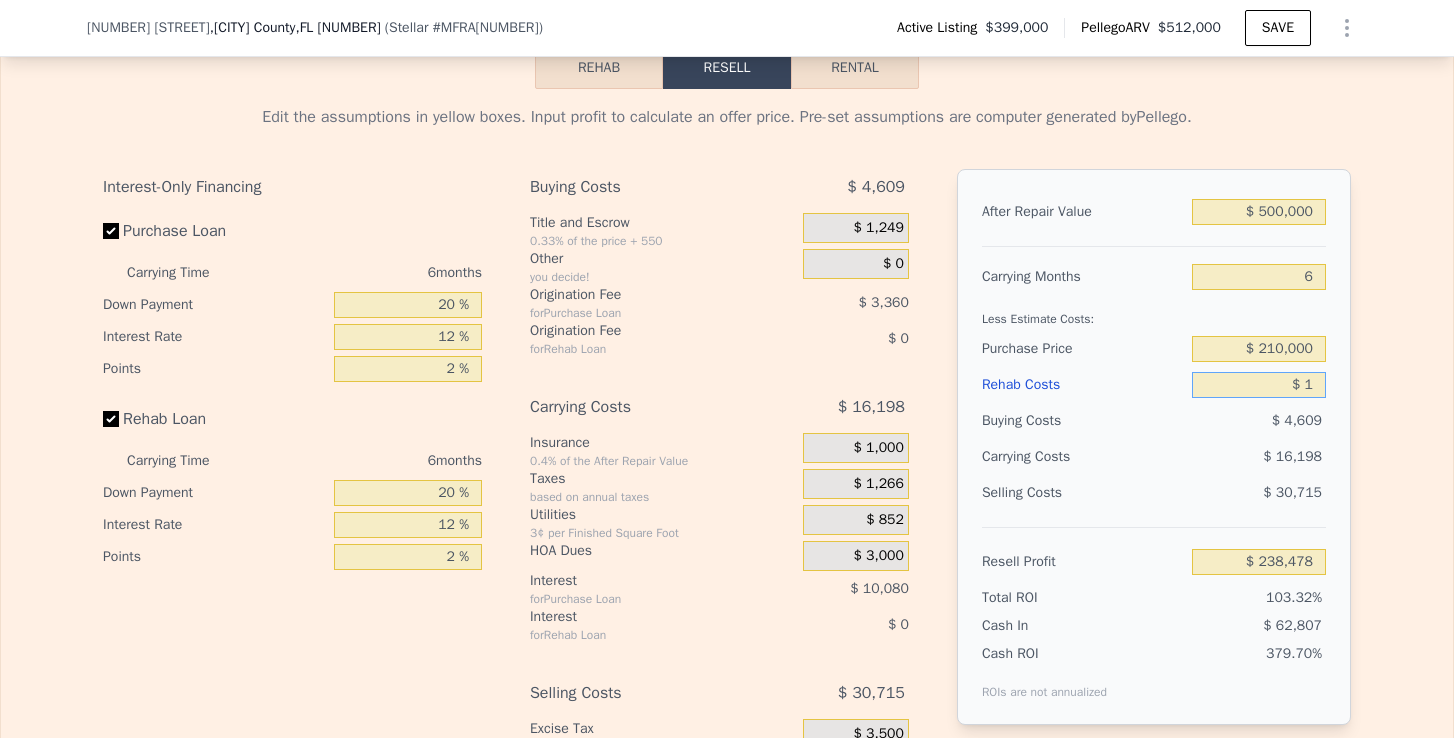 type on "$ 238,477" 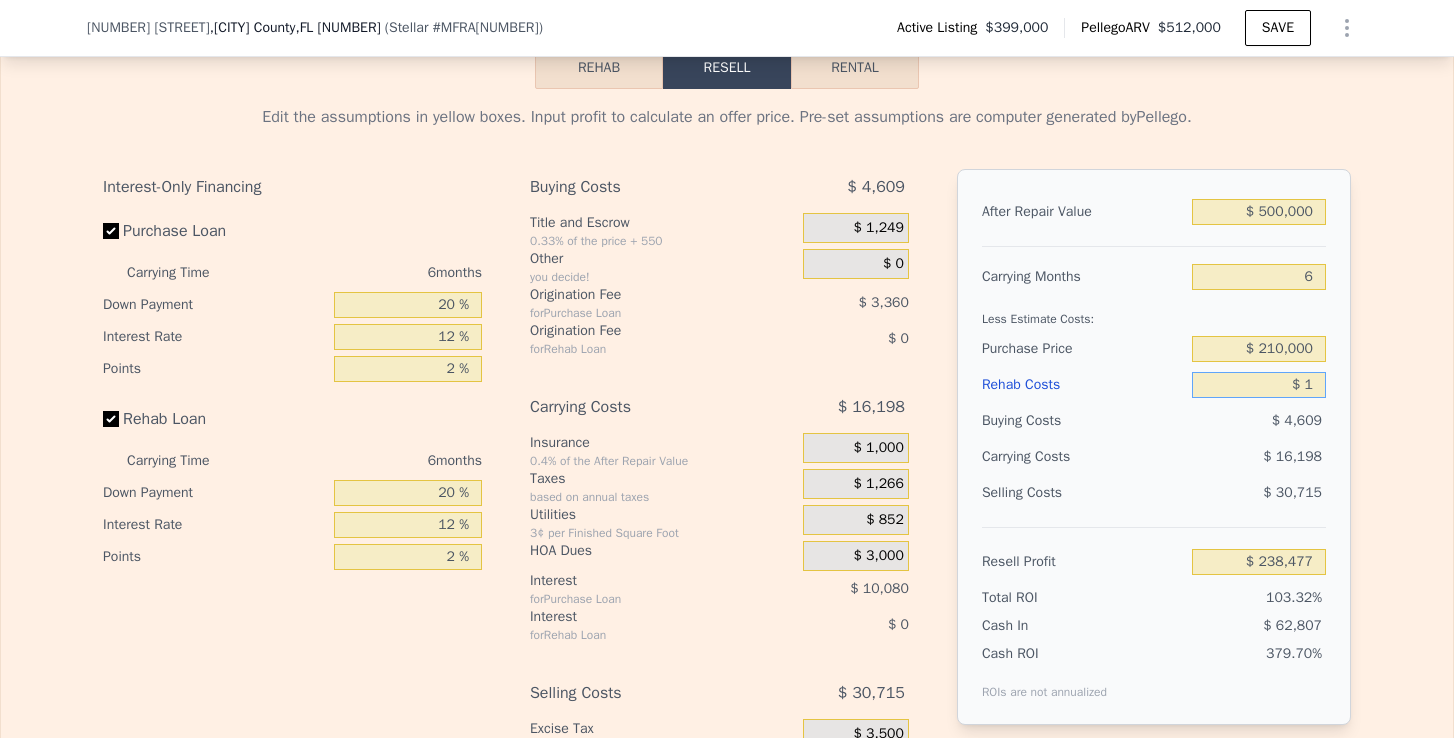 type on "$ 12" 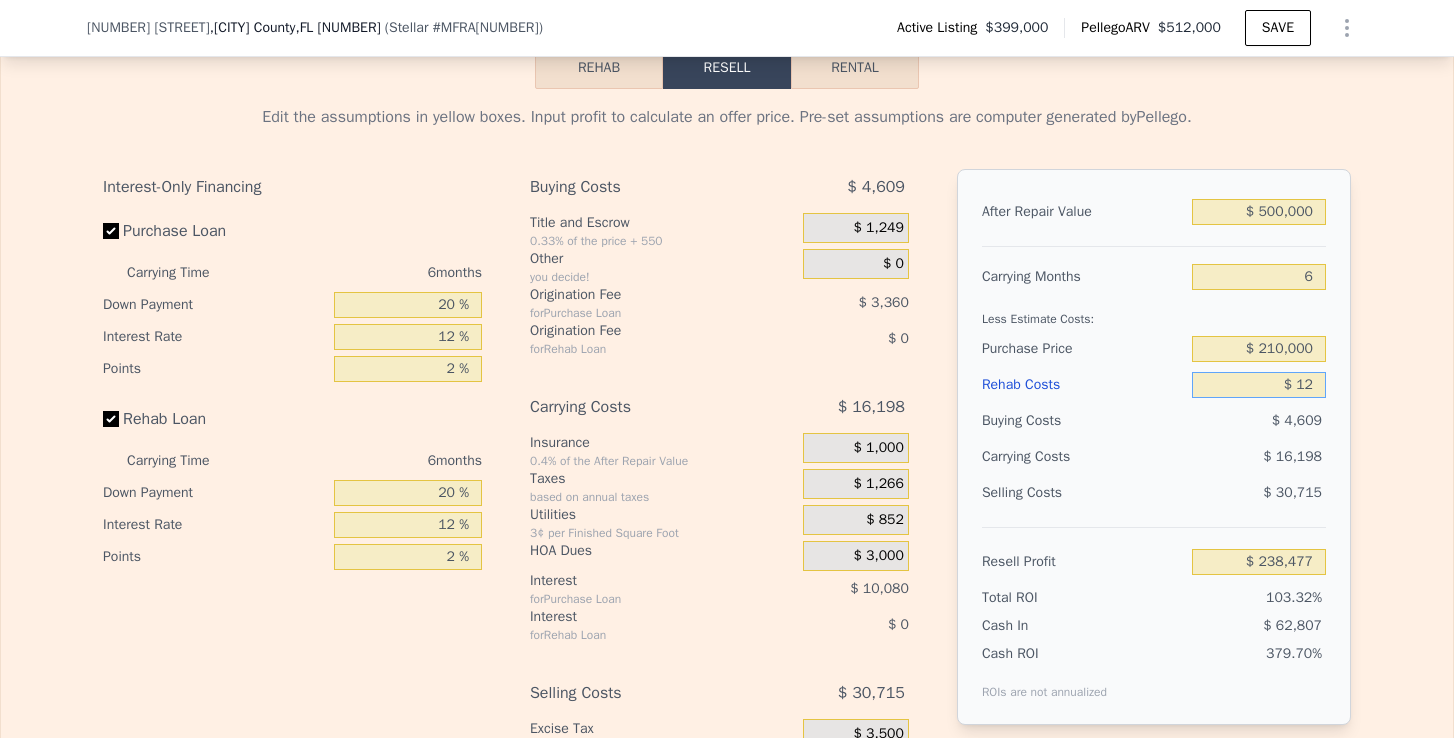 type on "$ [PRICE]" 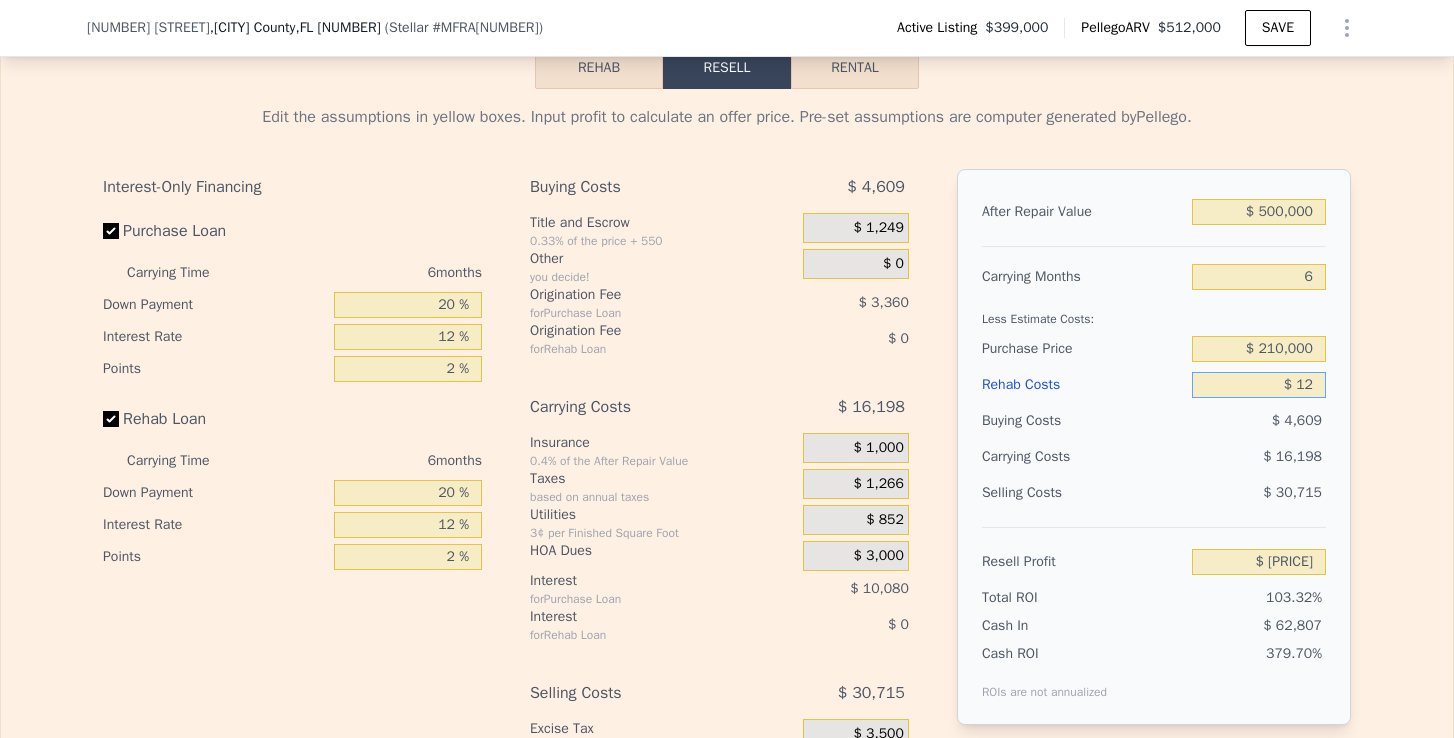 type on "$ 120" 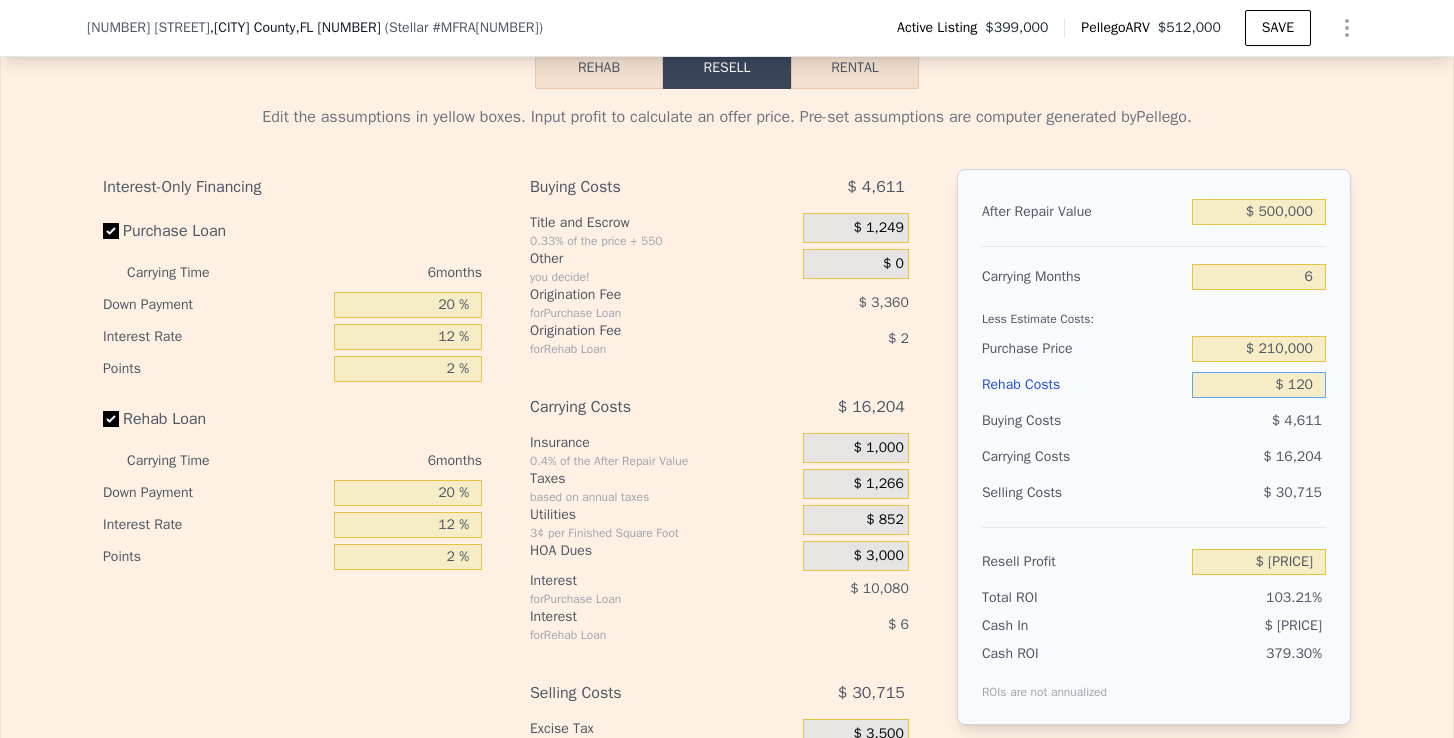 type on "$ 238,350" 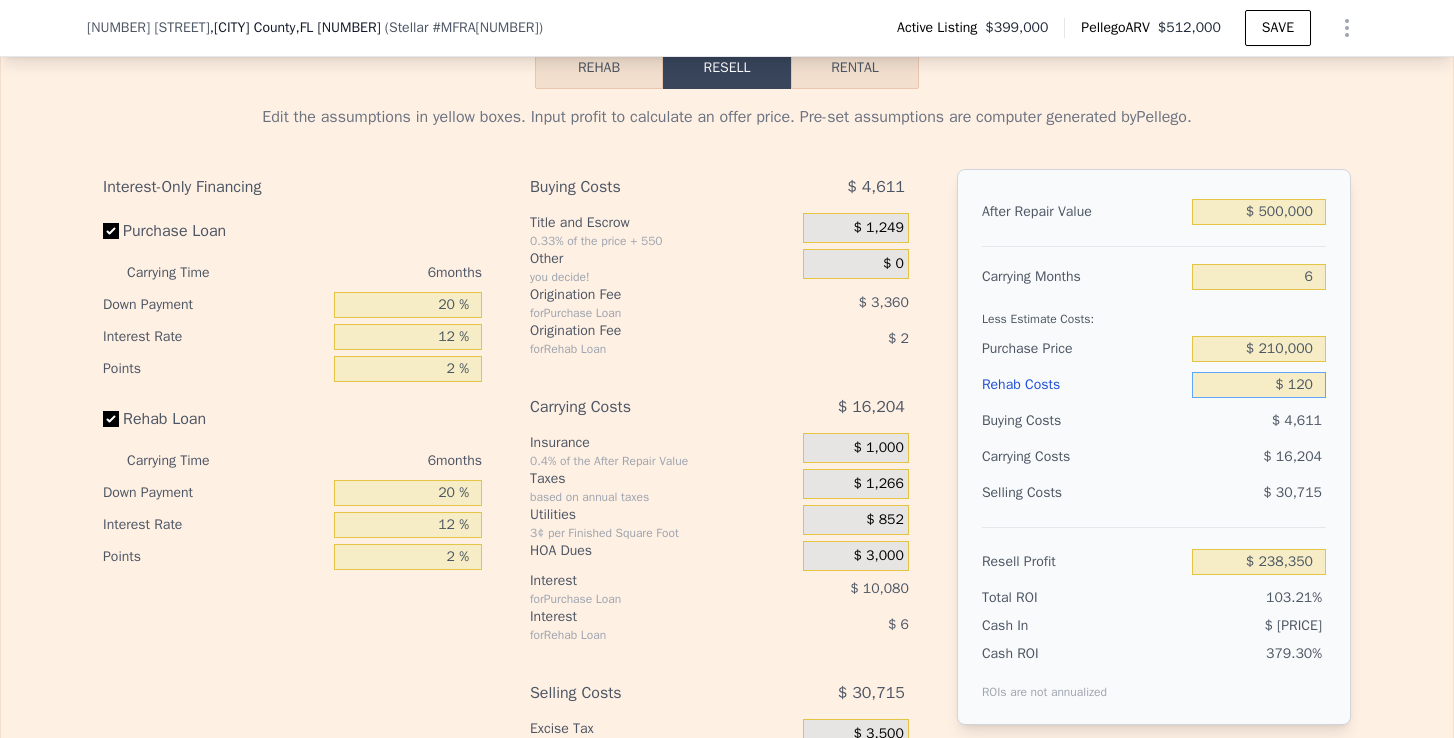 type on "$ 1,200" 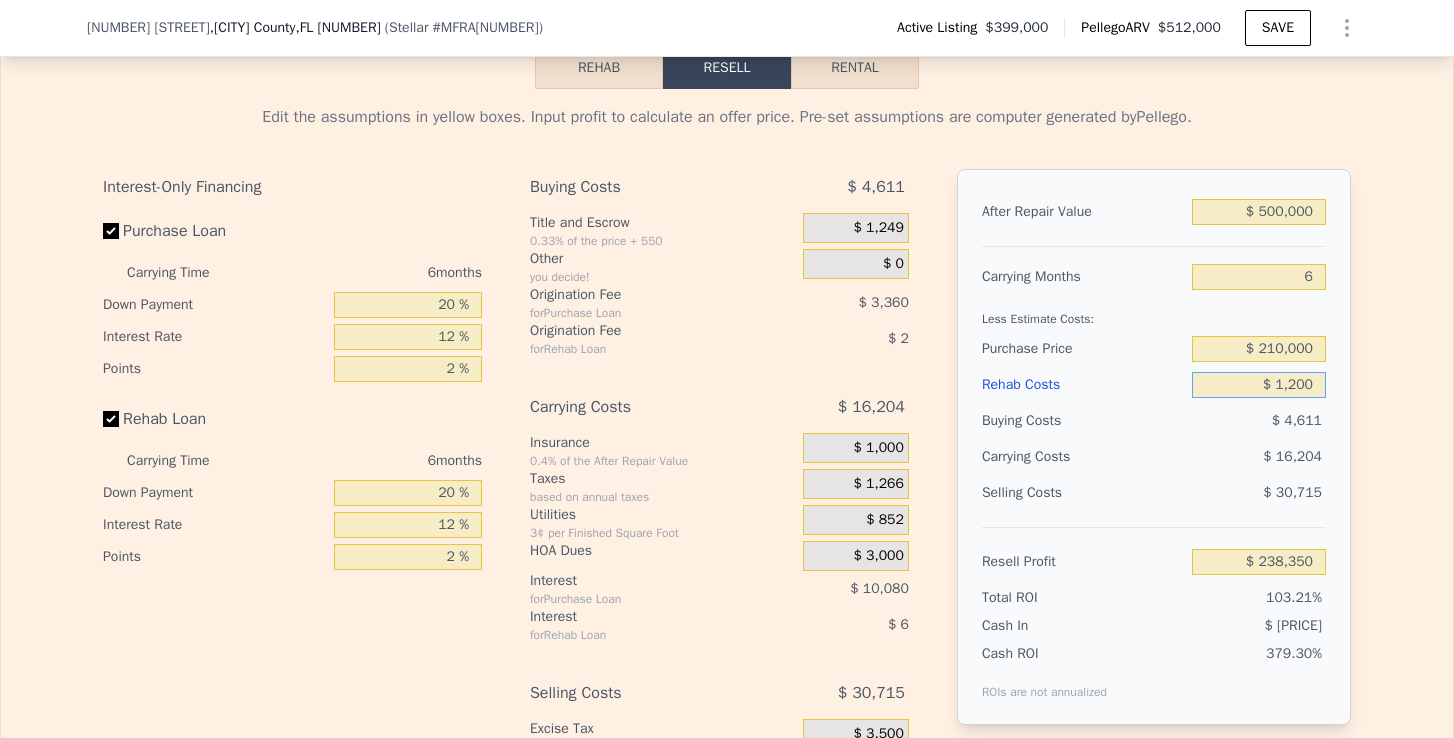 type on "$ [PRICE]" 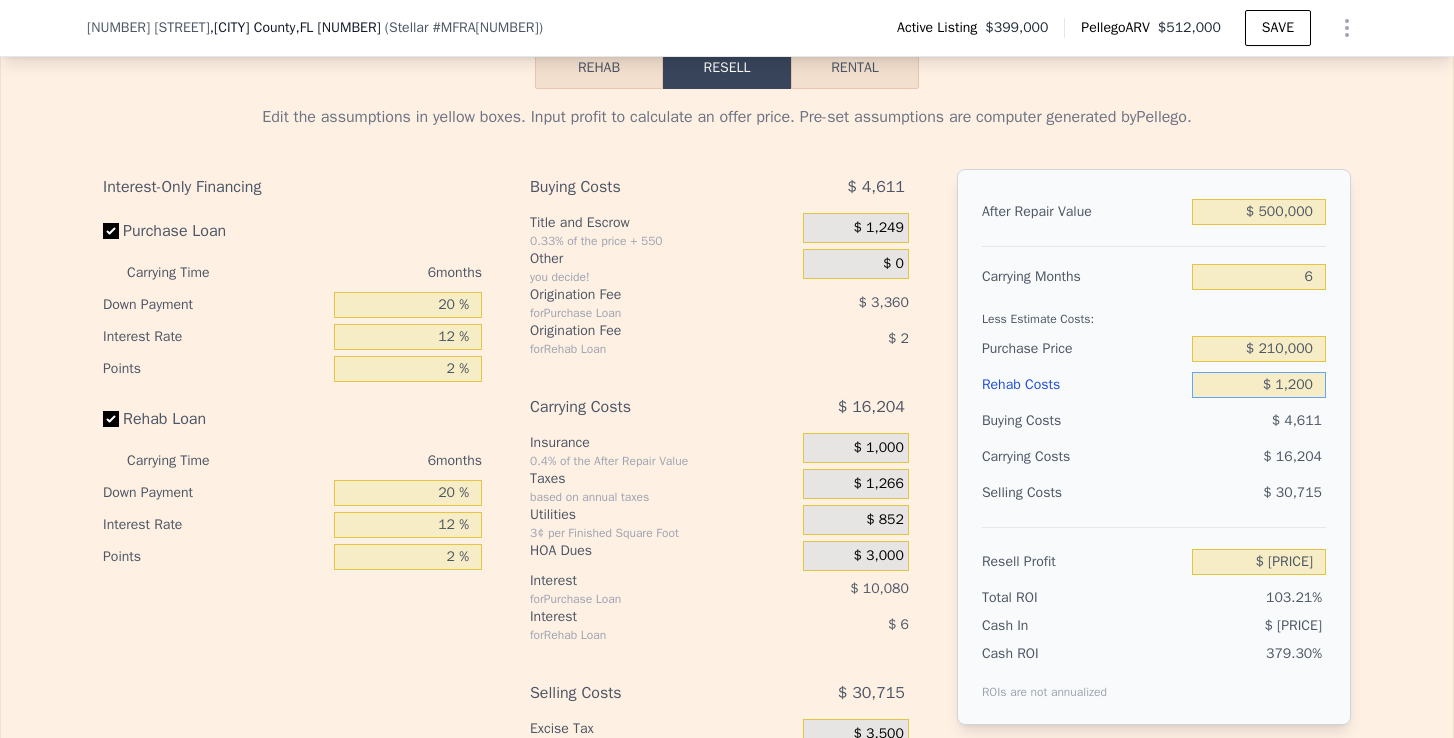 type on "$ 12,000" 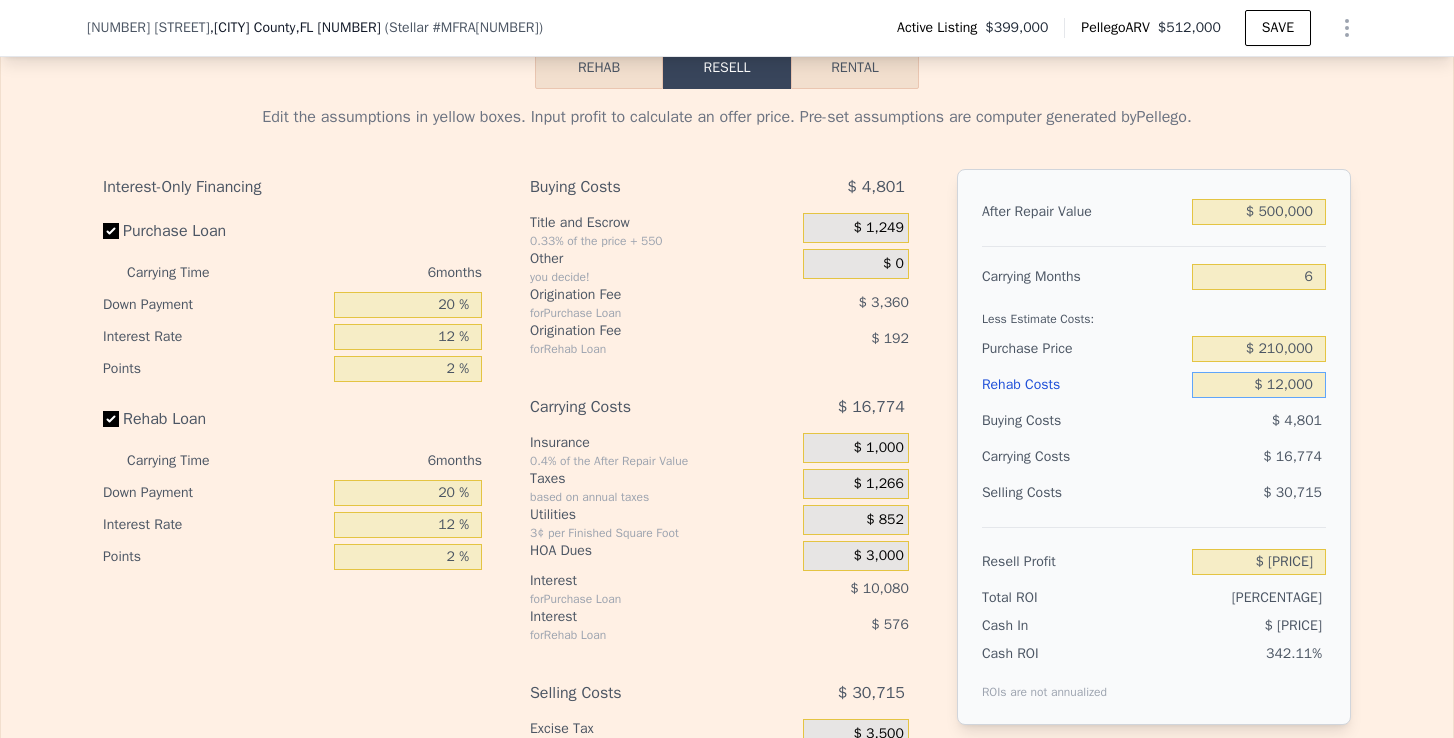 type on "$ 225,710" 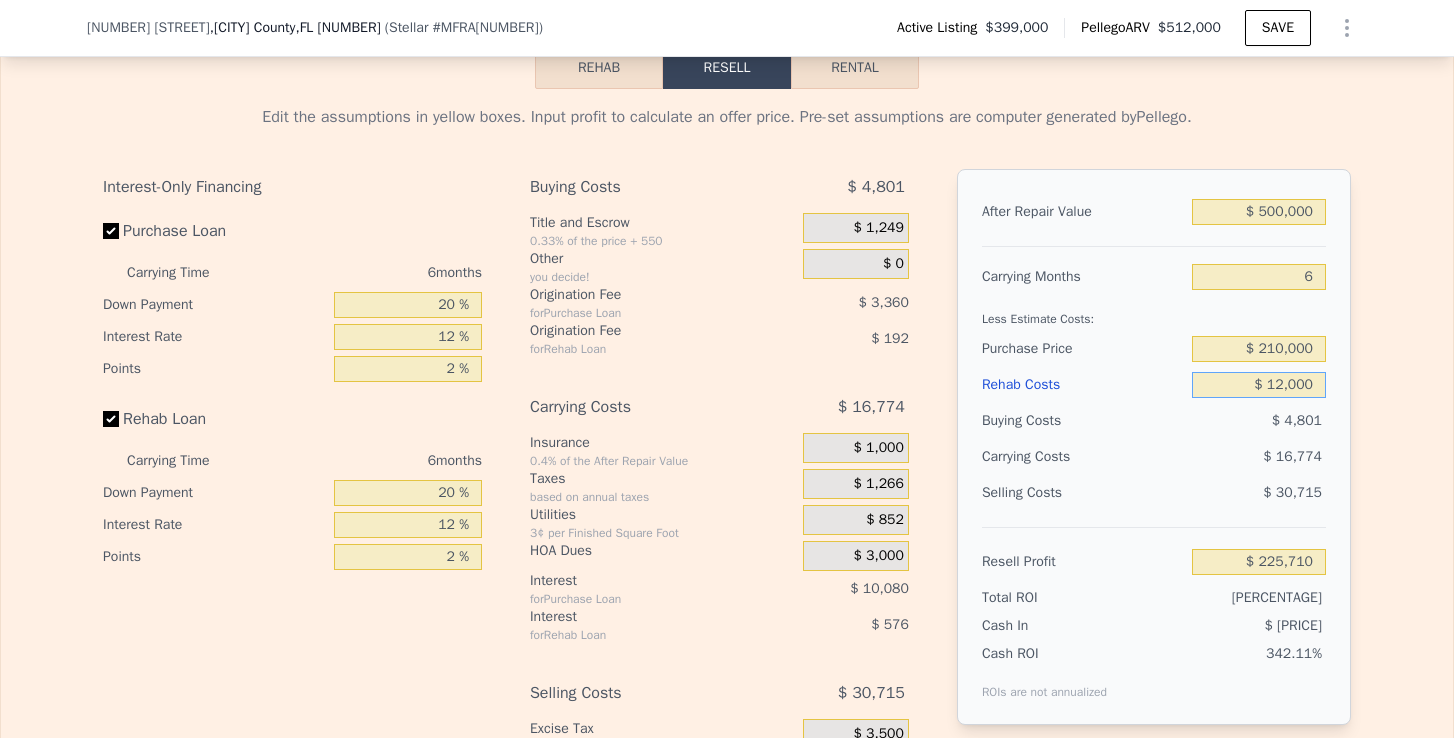 type on "$ 120,000" 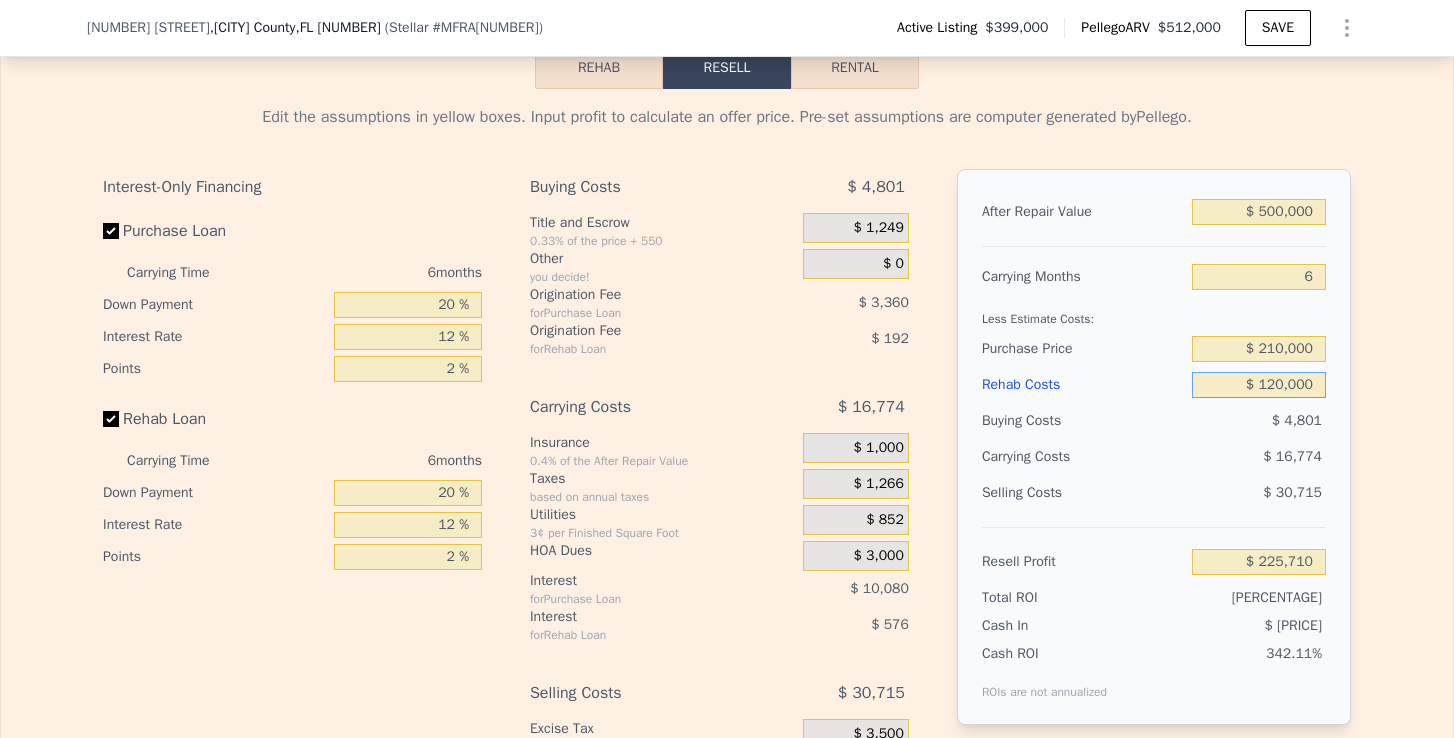 type on "$ [PRICE]" 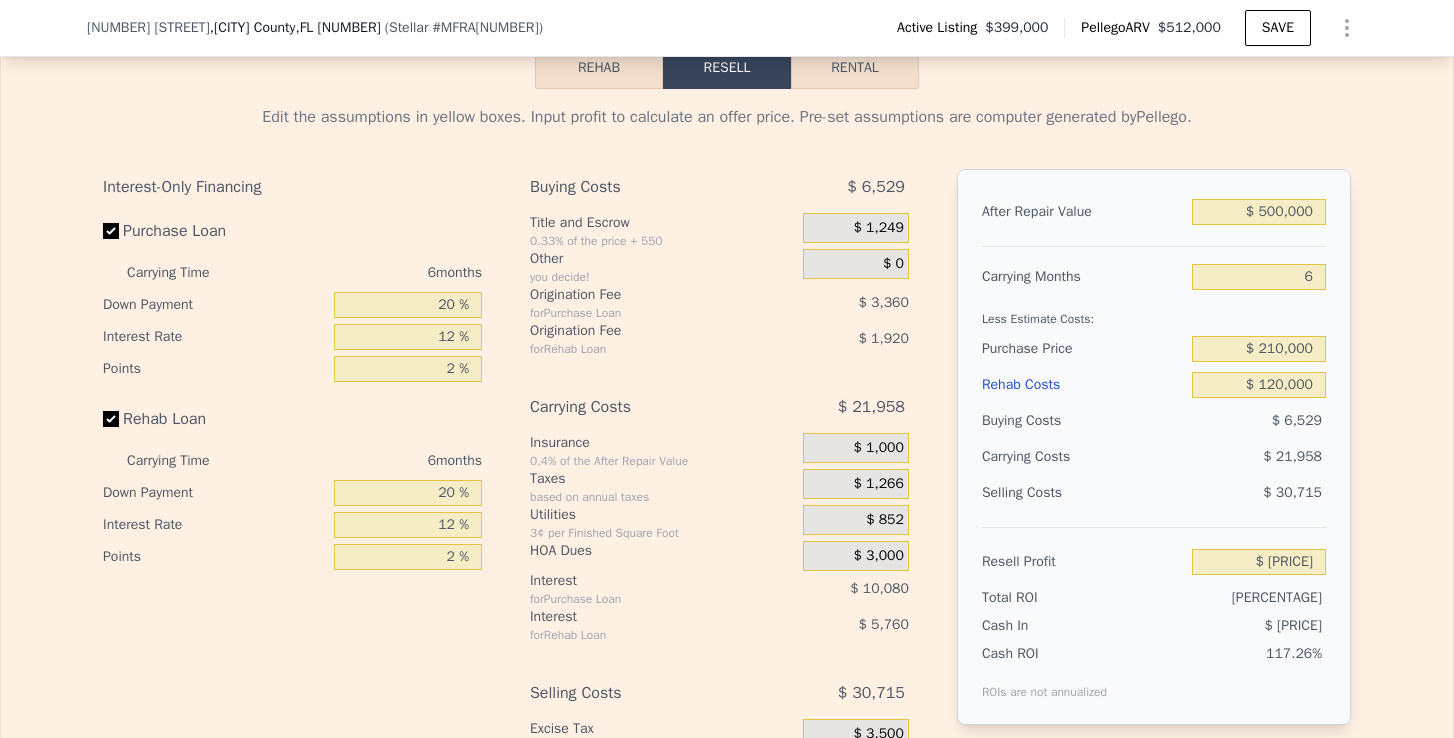 click on "Edit the assumptions in yellow boxes. Input profit to calculate an offer price. Pre-set assumptions are computer generated by Pellego. Interest-Only Financing Purchase Loan Carrying Time 6 months Down Payment 20 % Interest Rate 12 % Points 2 % Rehab Loan Carrying Time 6 months Down Payment 20 % Interest Rate 12 % Points 2 % Buying Costs $ [PRICE] Title and Escrow [PERCENTAGE] of the price + $ [PRICE] $ [PRICE] Other you decide! $ 0 Origination Fee for Purchase Loan $ [PRICE] Origination Fee for Rehab Loan $ [PRICE] Carrying Costs $ [PRICE] Insurance [PERCENTAGE] of the After Repair Value $ [PRICE] Taxes based on annual taxes $ [PRICE] Utilities 3¢ per Finished Square Foot $ [PRICE] HOA Dues $ [PRICE] Interest for Purchase Loan $ [PRICE] Interest for Rehab Loan $ [PRICE] Selling Costs $ [PRICE] Excise Tax [PERCENTAGE] of the After Repair Value $ [PRICE] Listing Commission [PERCENTAGE] of the After Repair Value $ [PRICE] Selling Commission [PERCENTAGE] of the After Repair Value $ [PRICE] Title and Escrow [PERCENTAGE] of the After Repair Value $ [PRICE] After Repair Value $ [PRICE]" at bounding box center [727, 476] 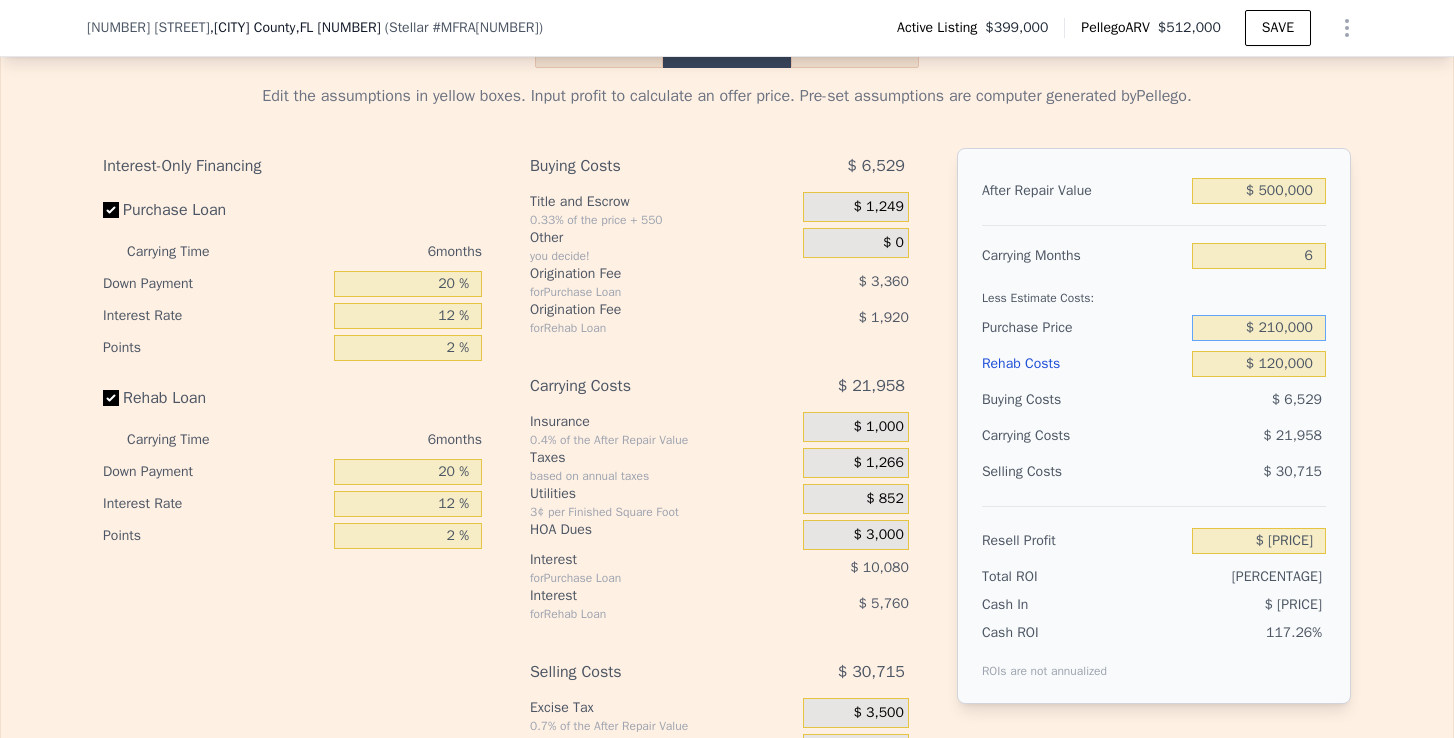click on "$ 210,000" at bounding box center (1259, 328) 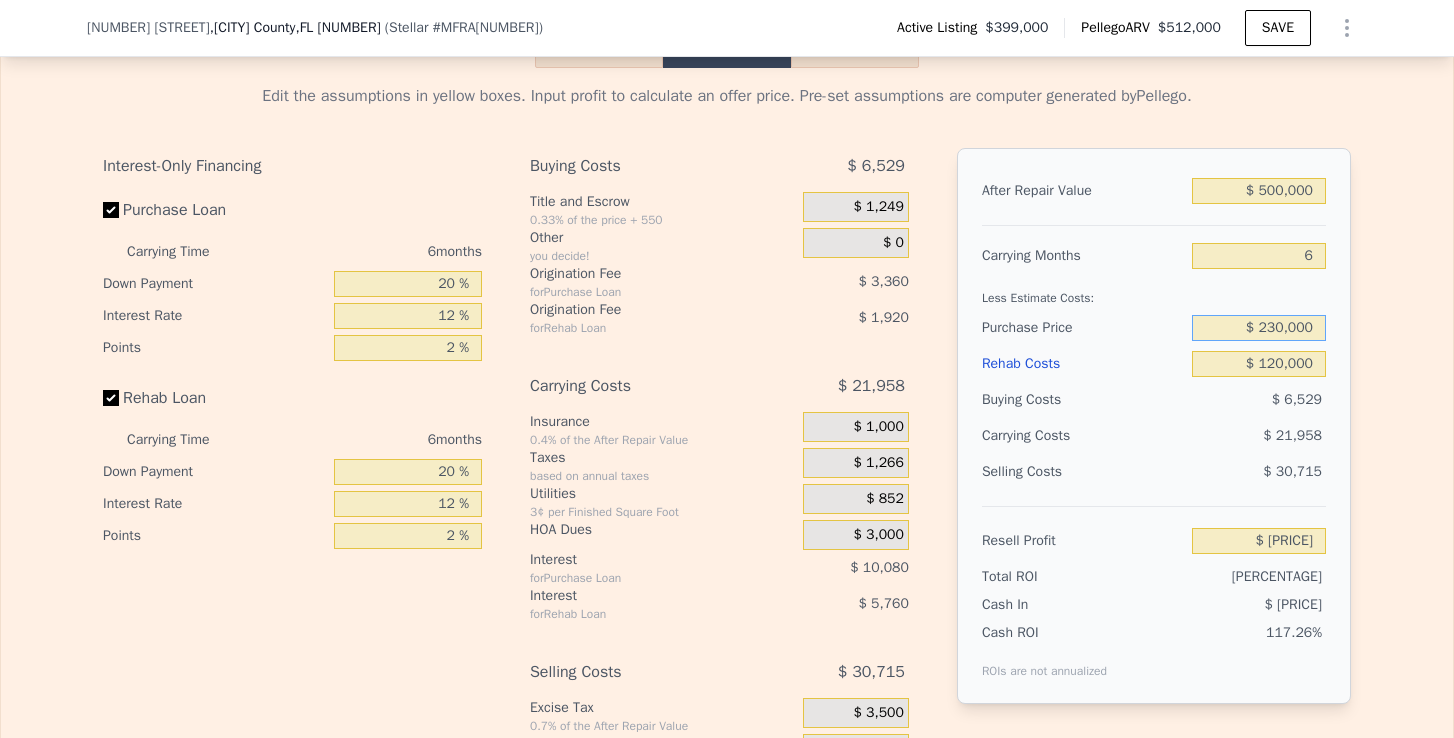 type on "$ 230,000" 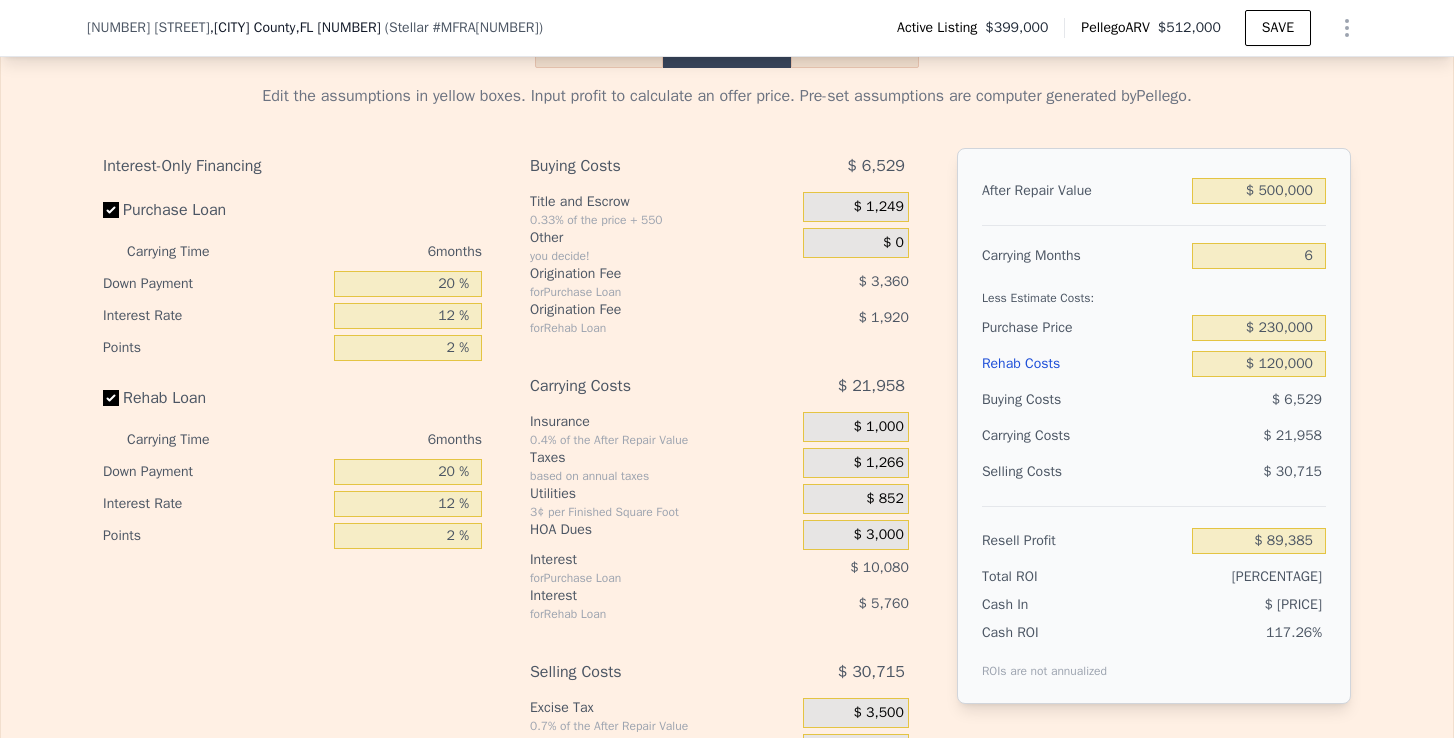 type on "$ 89,451" 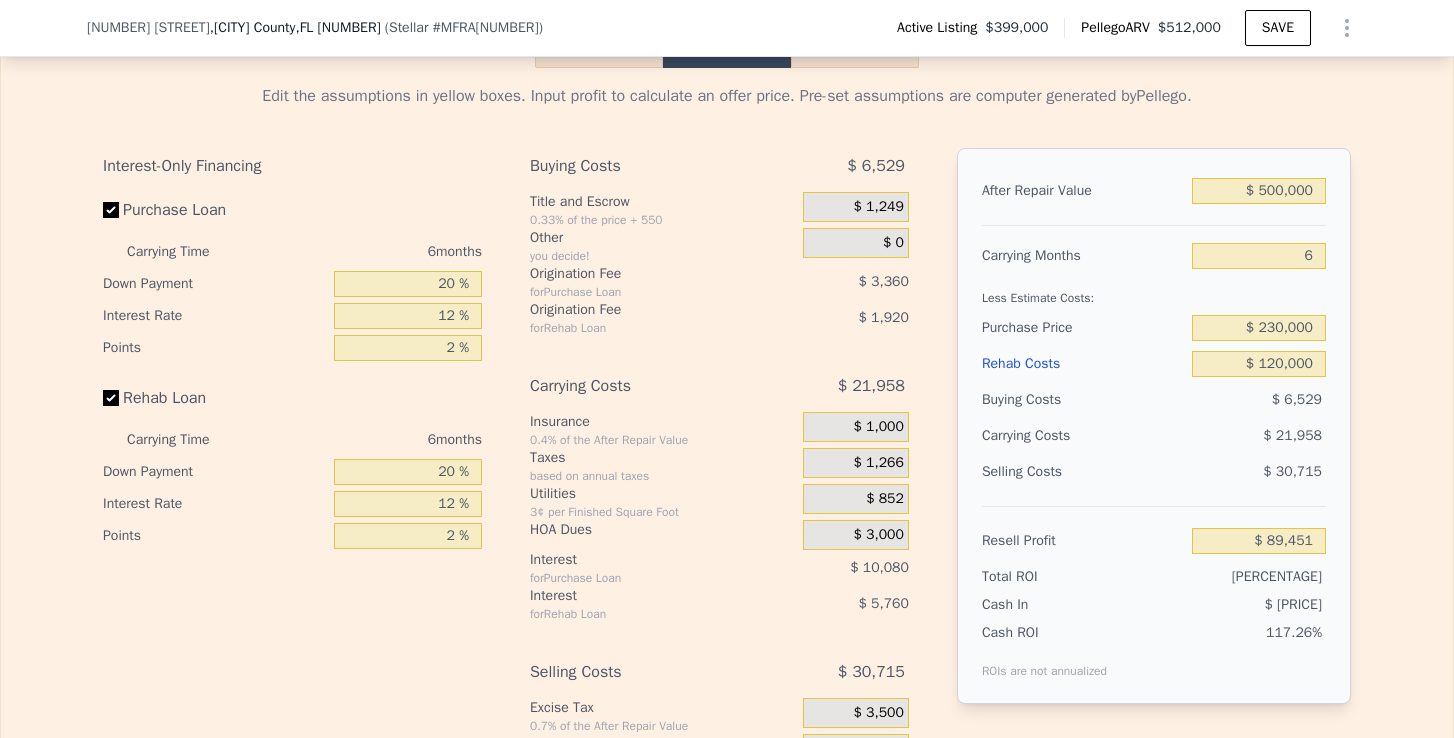 click on "$ 6,529" at bounding box center (1297, 399) 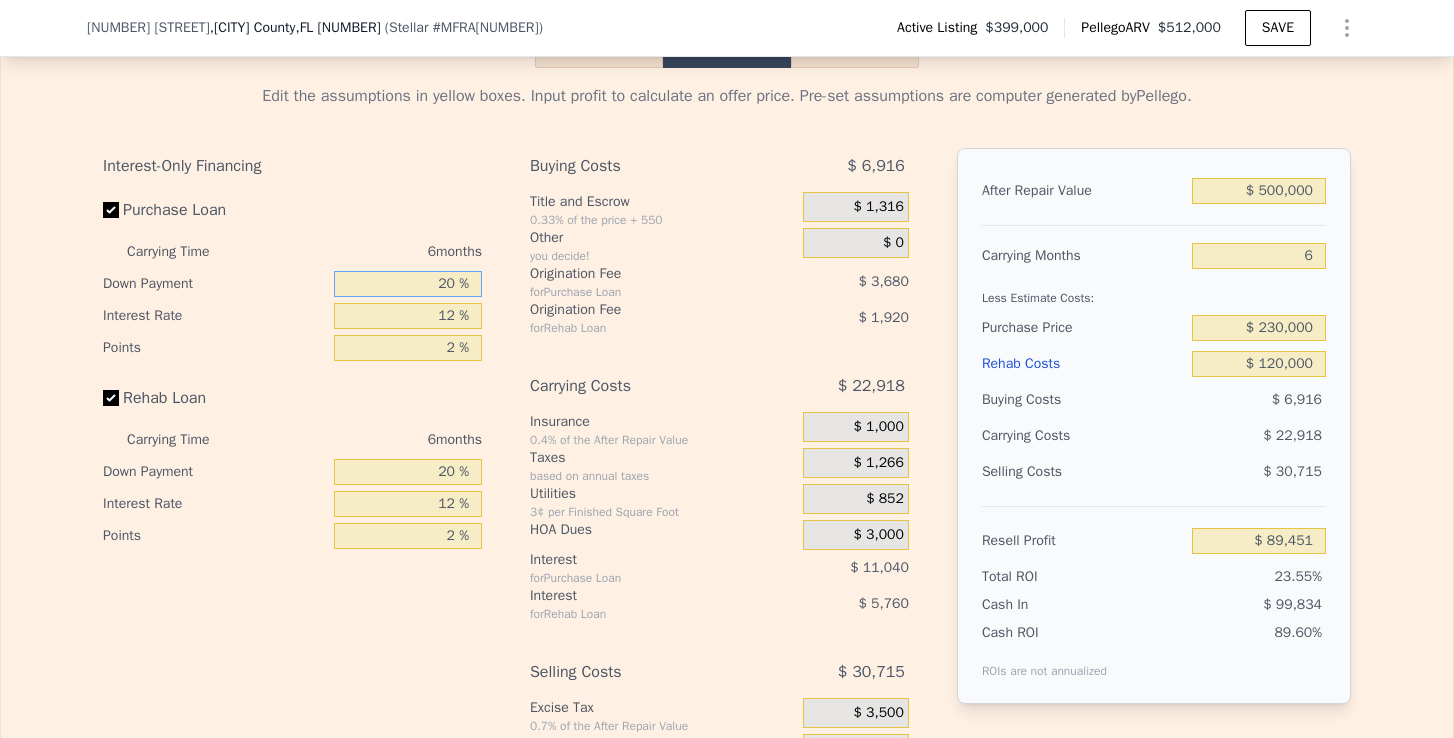 click on "20 %" at bounding box center (408, 284) 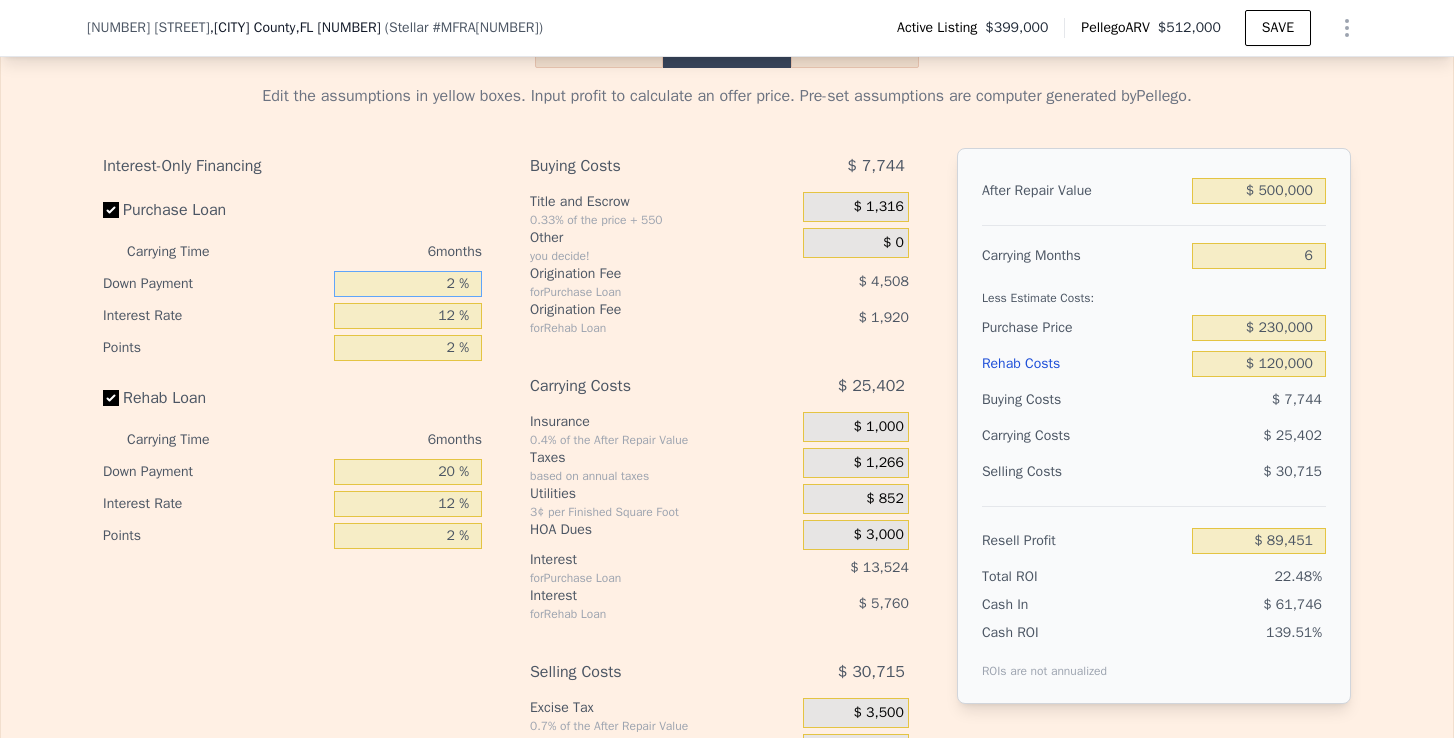 type on "$ [PRICE]" 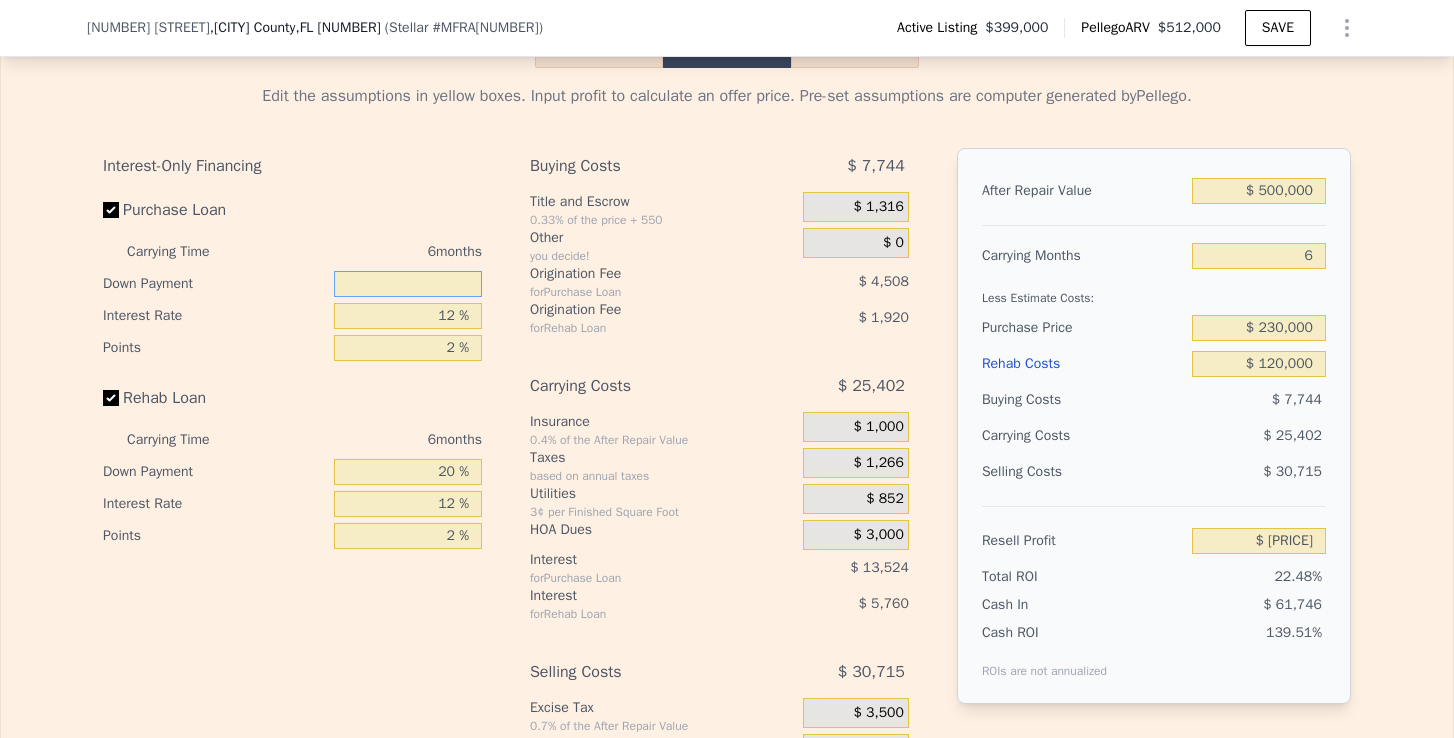 type on "1 %" 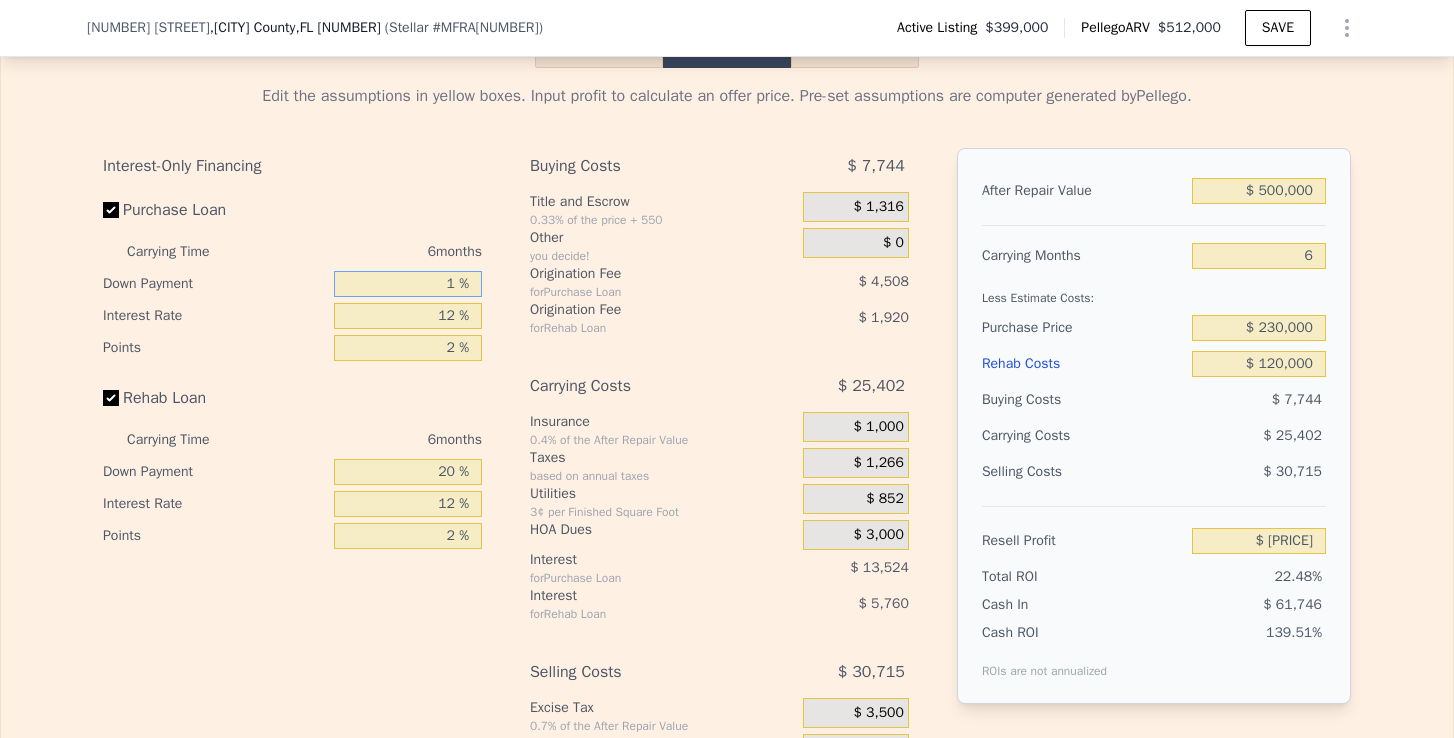 type on "$ 85,955" 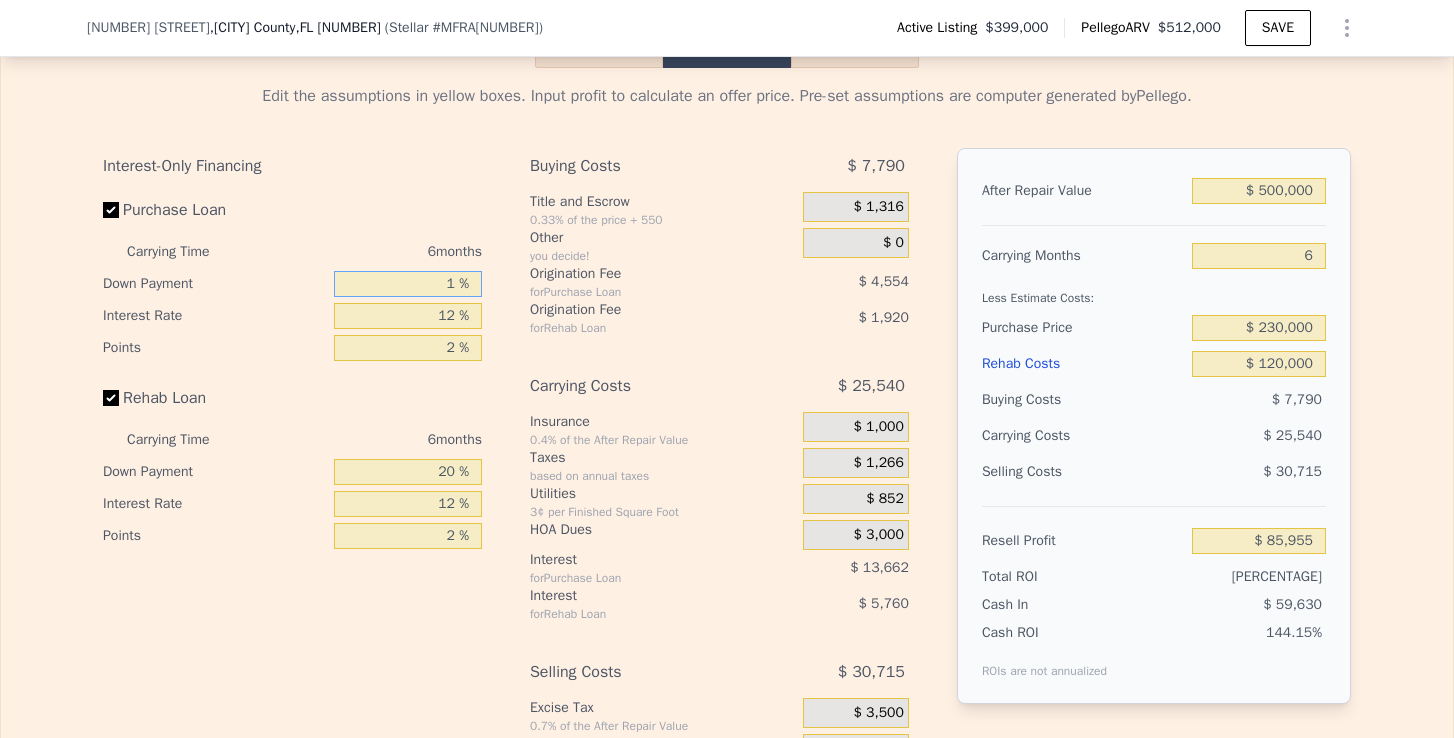 type on "15 %" 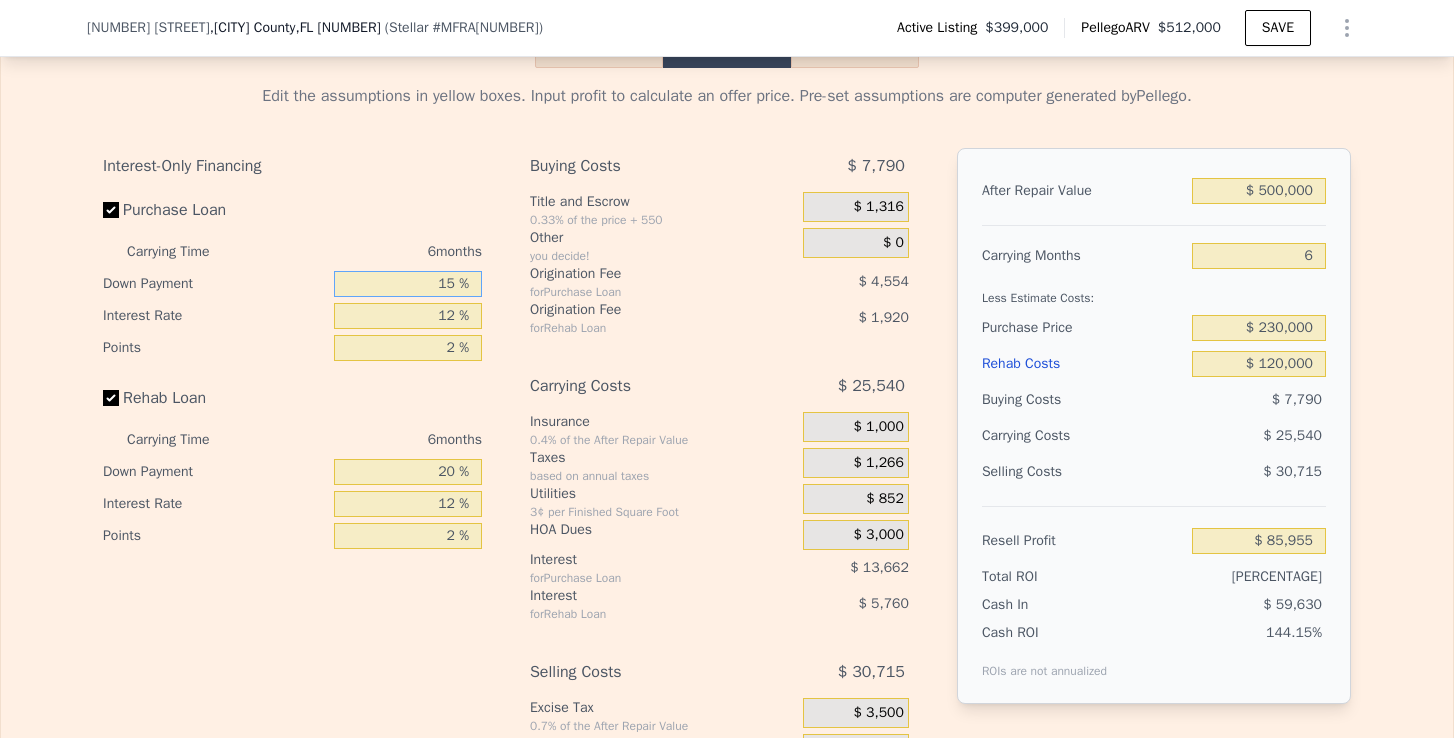 type on "$ 88,531" 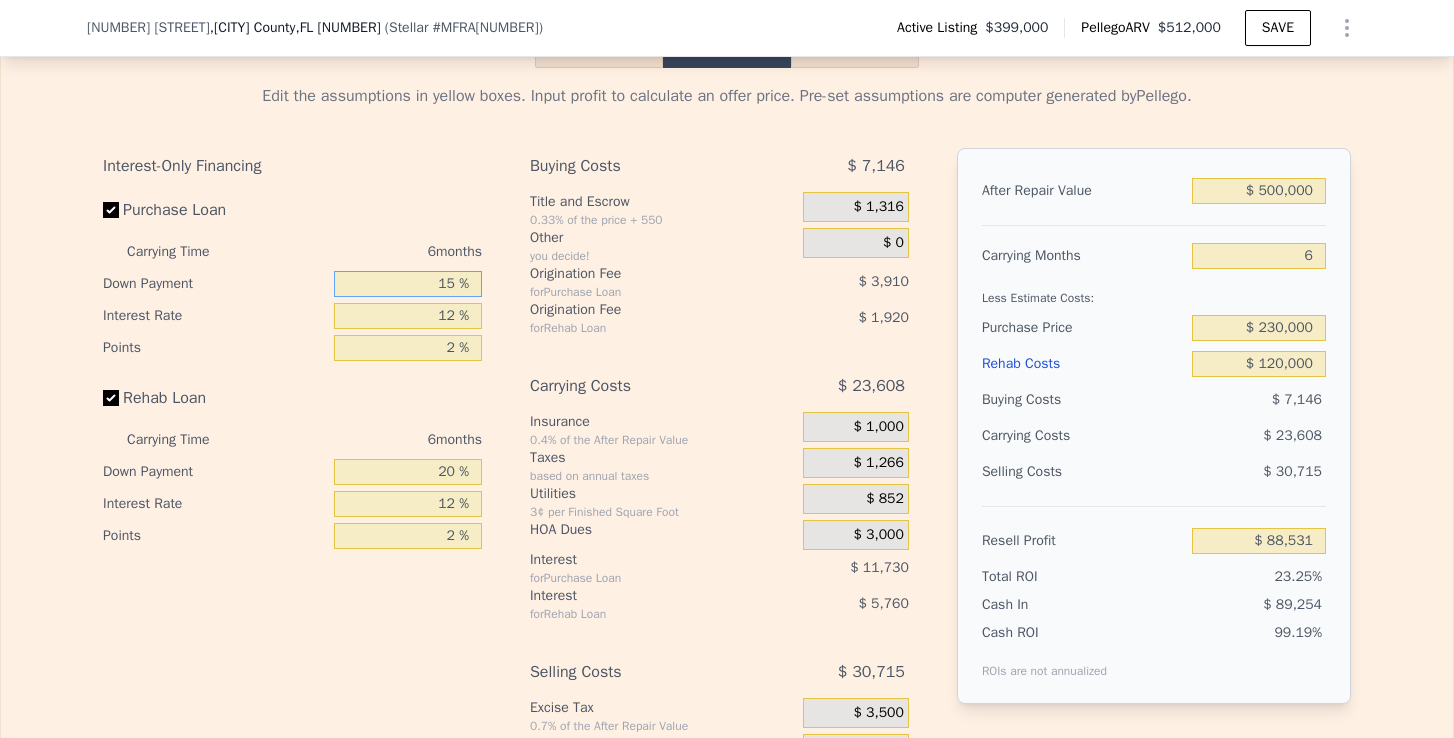 type on "15 %" 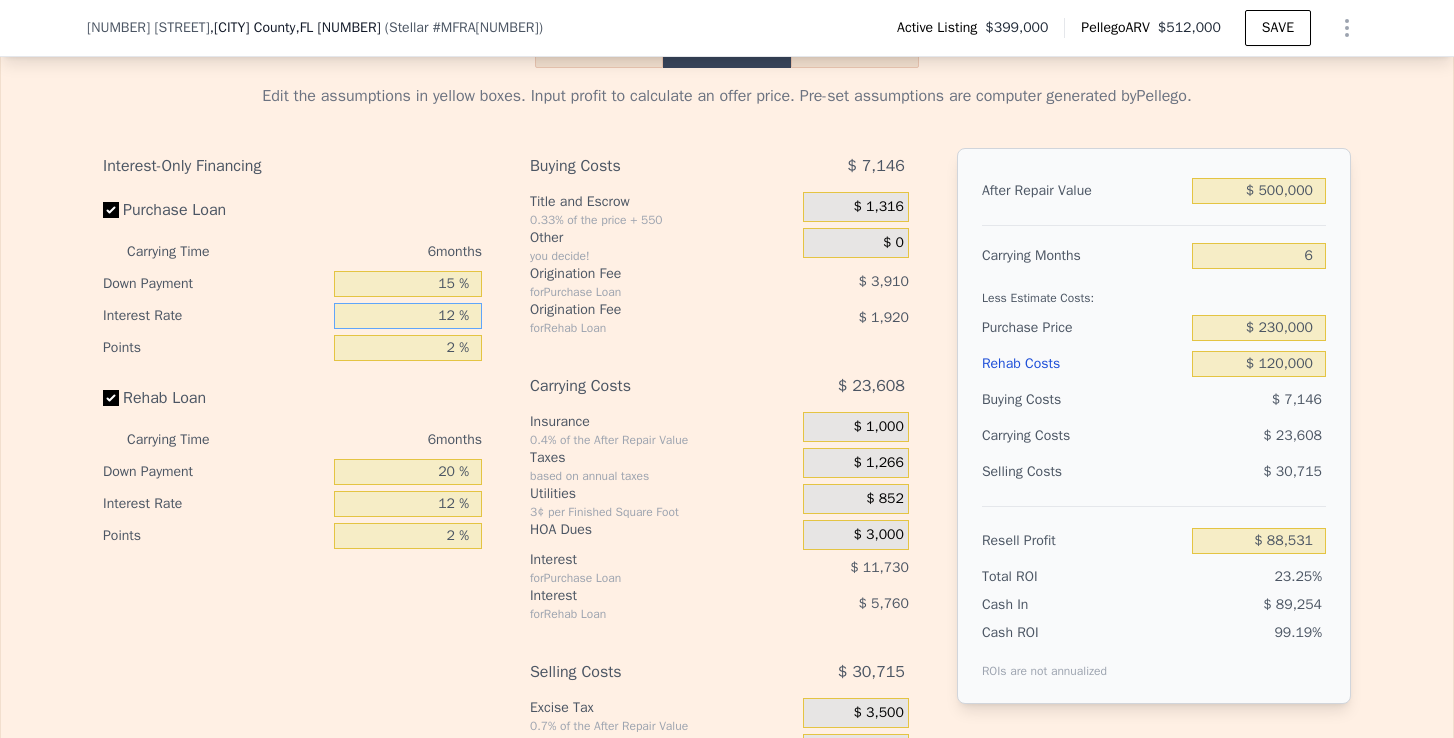 click on "12 %" at bounding box center [408, 316] 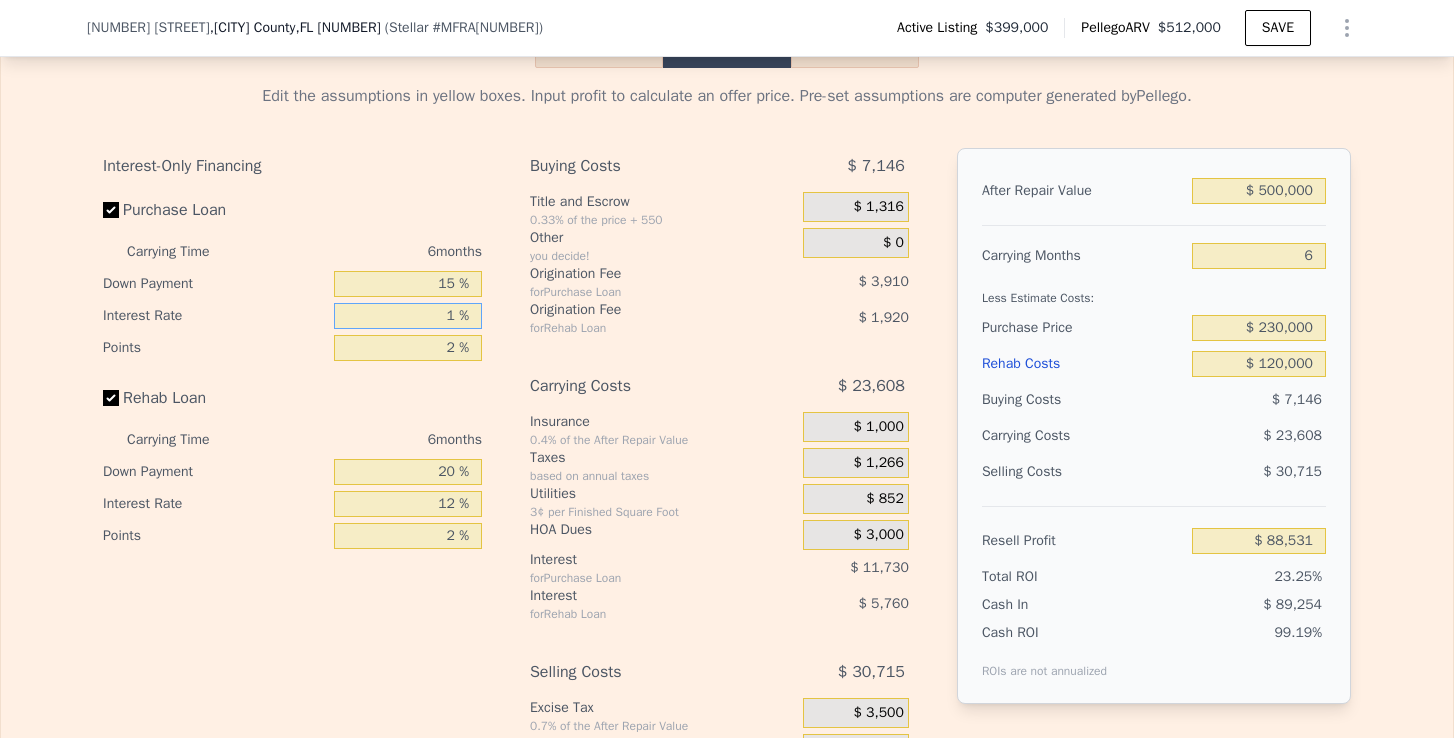 type on "$ [PRICE]" 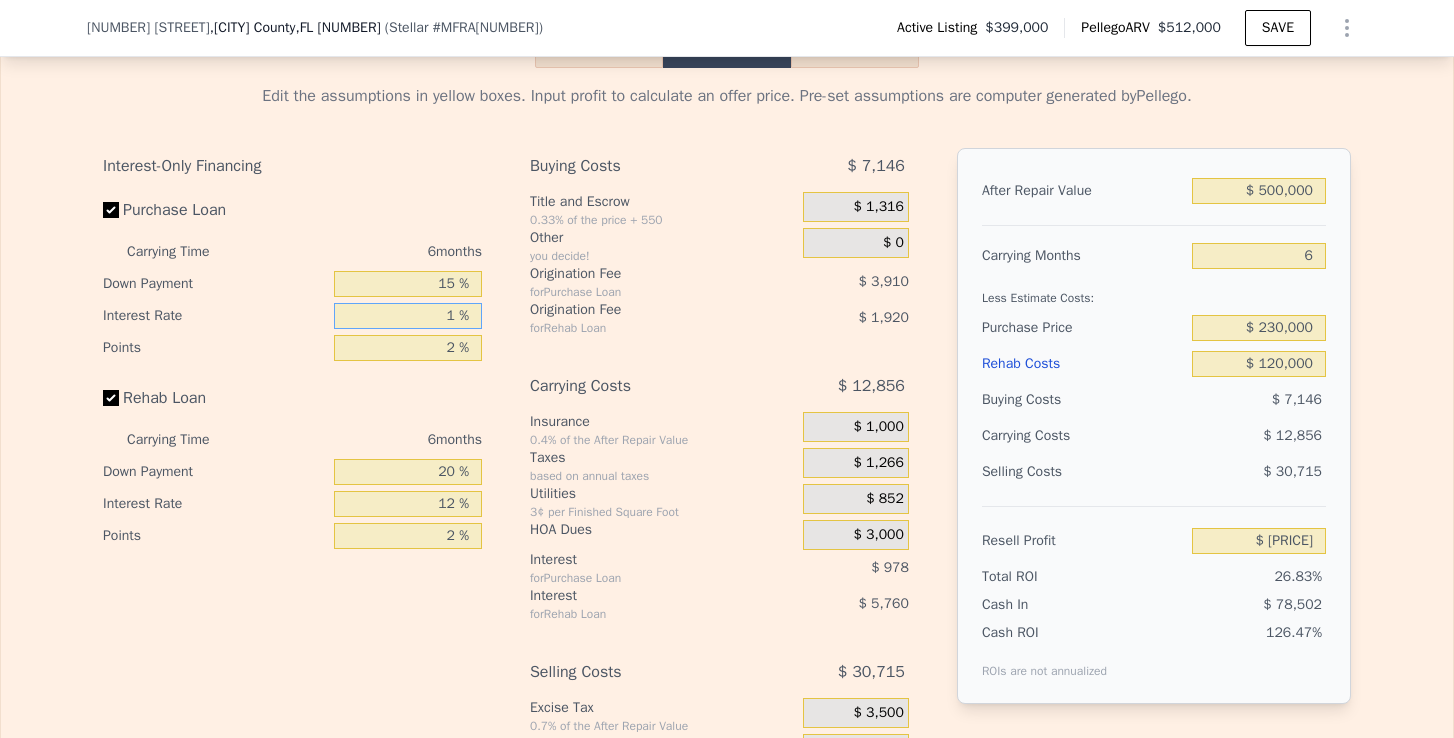 type on "10 %" 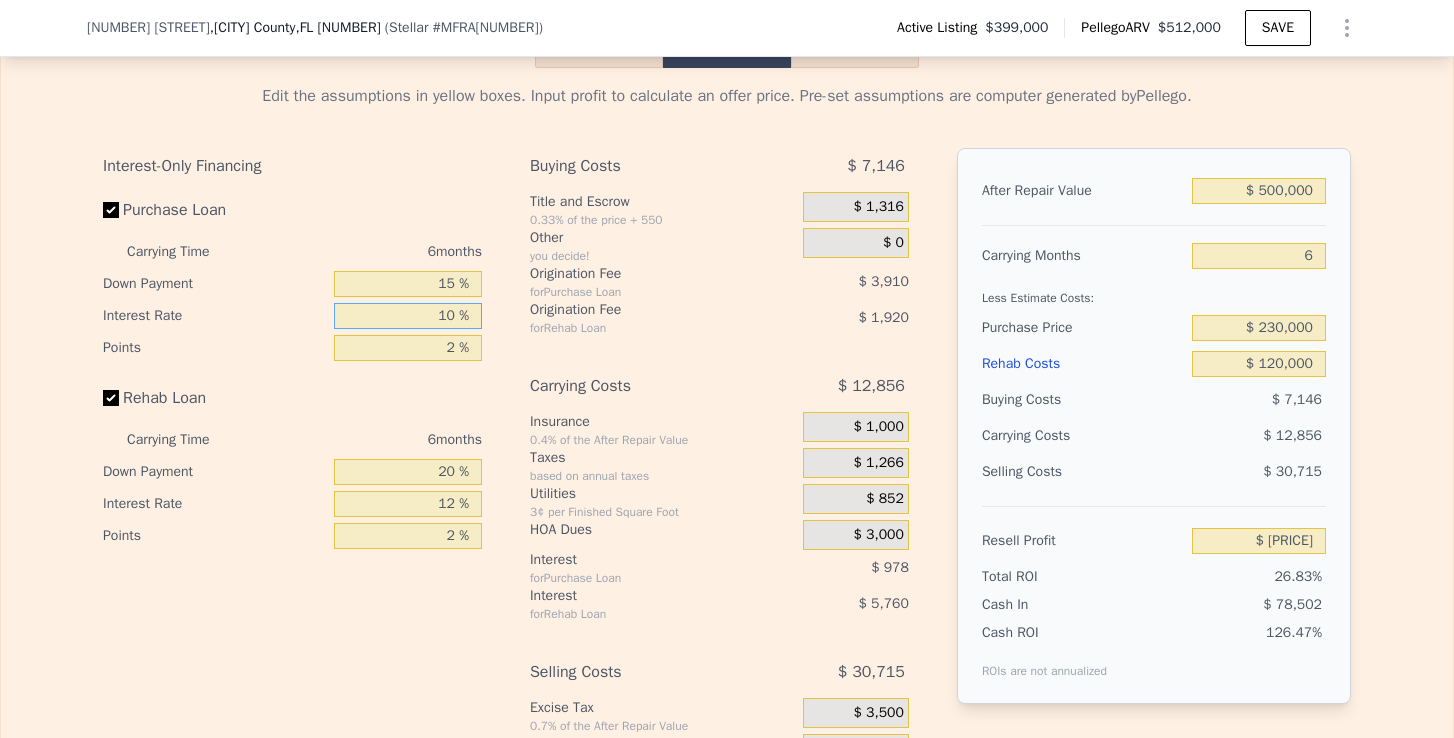 type on "$ [PRICE]" 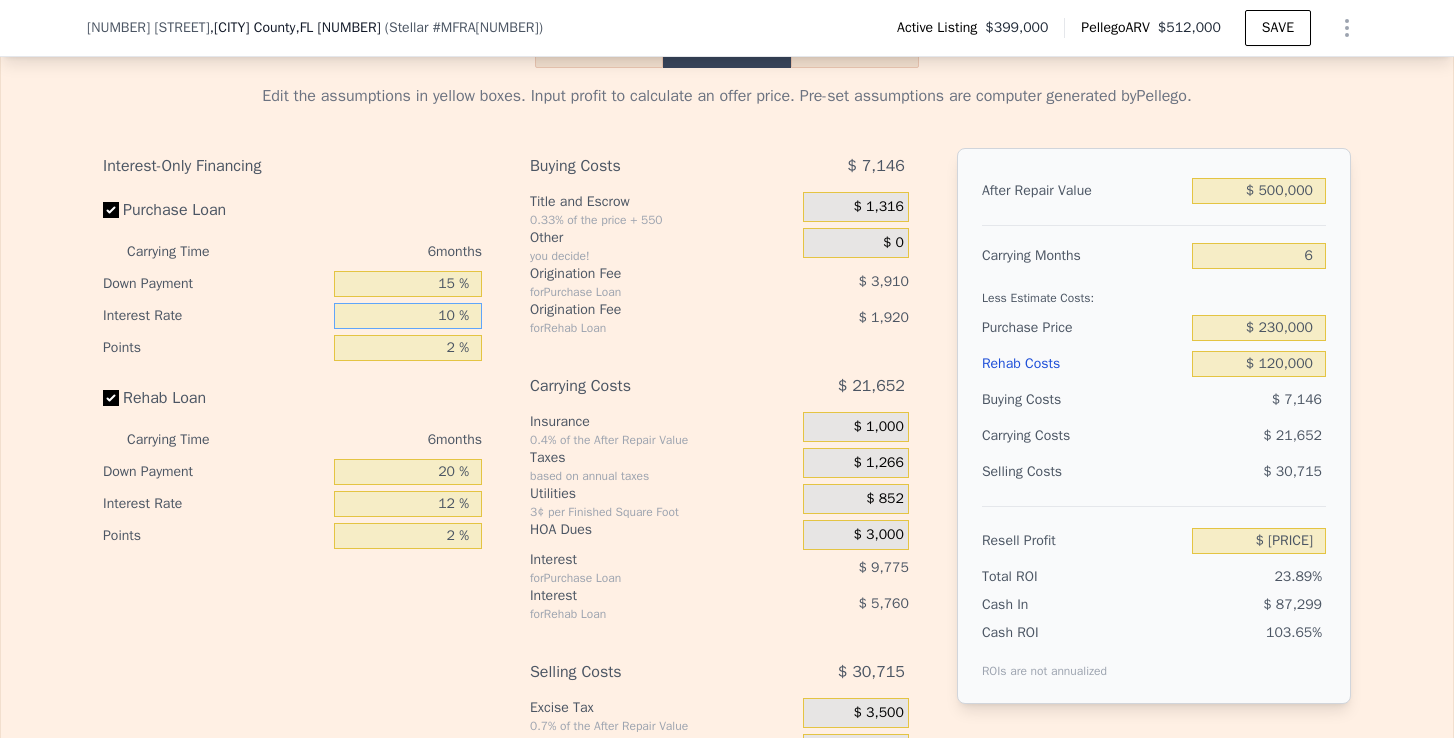 type on "10 %" 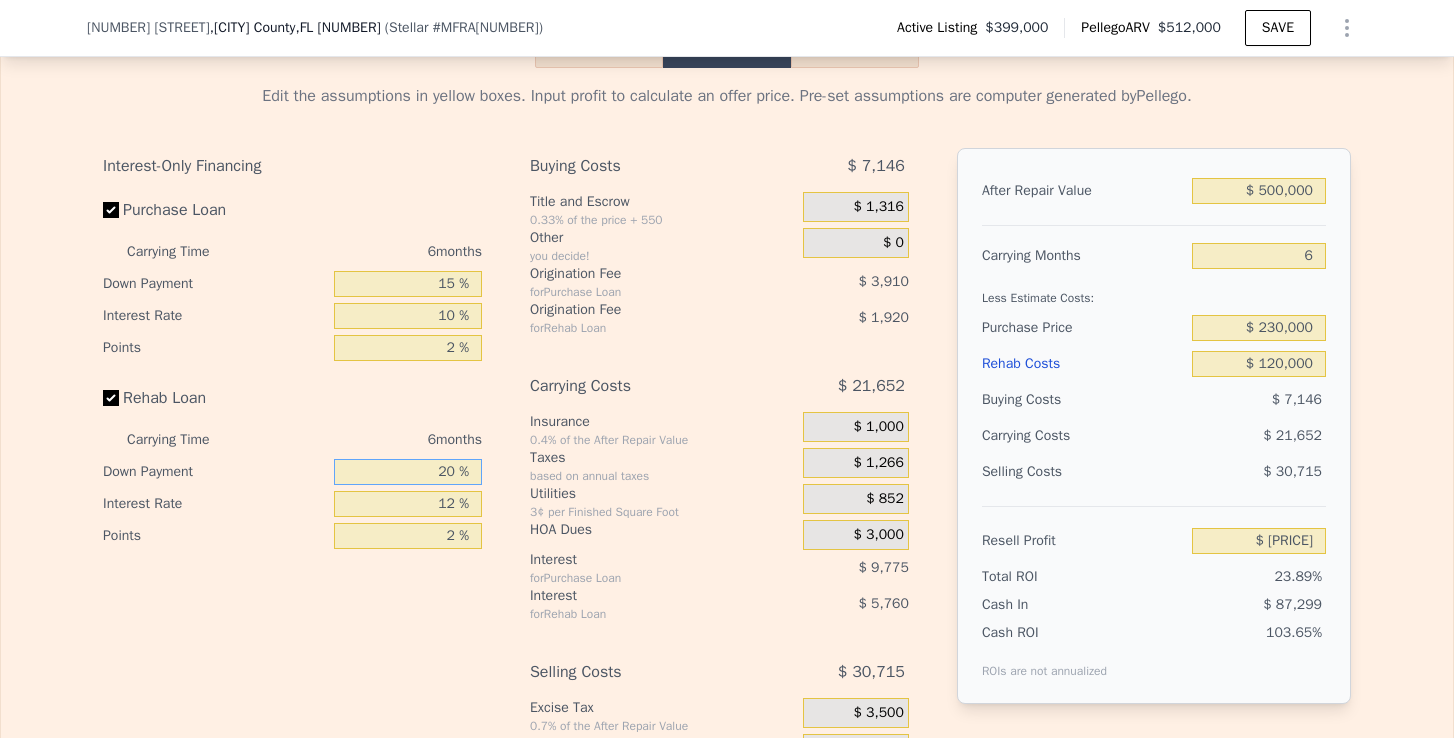 drag, startPoint x: 454, startPoint y: 455, endPoint x: 410, endPoint y: 455, distance: 44 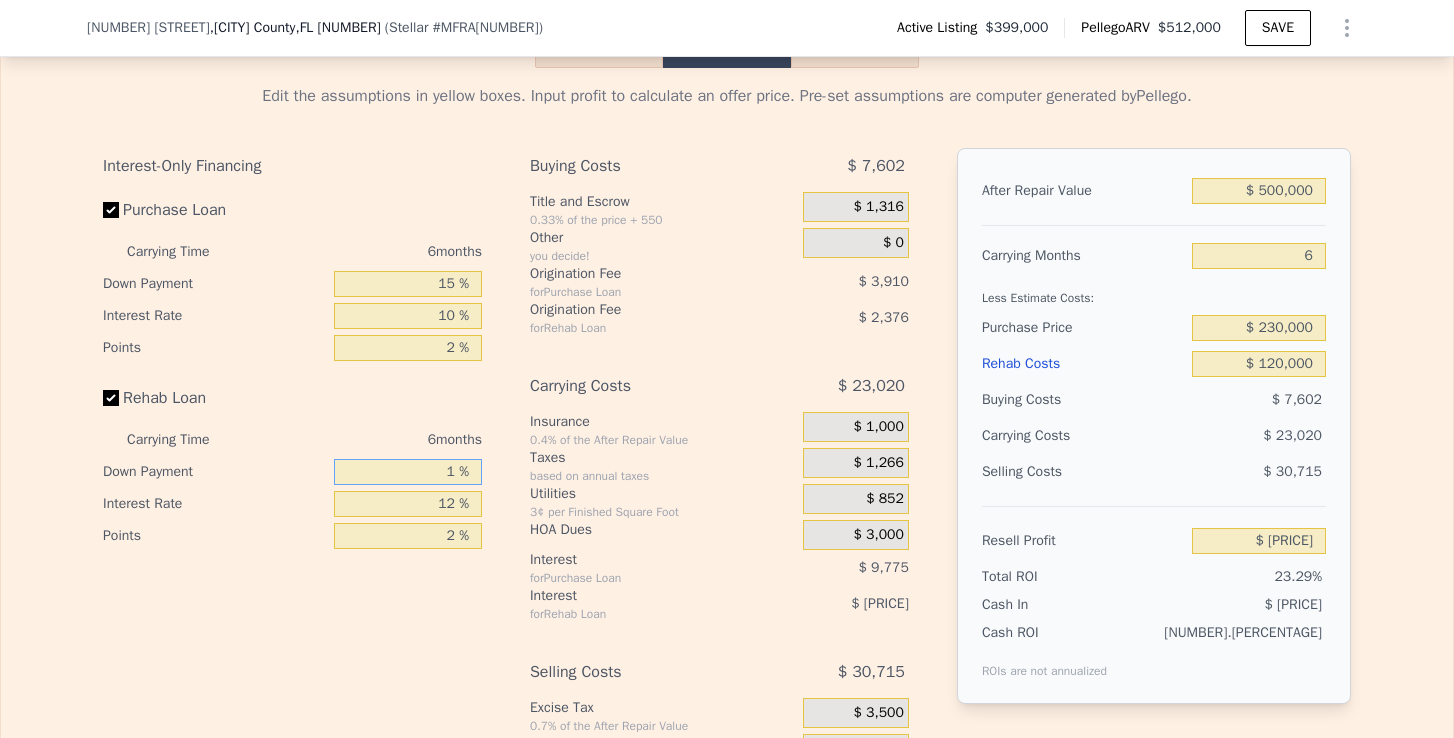 type on "1 %" 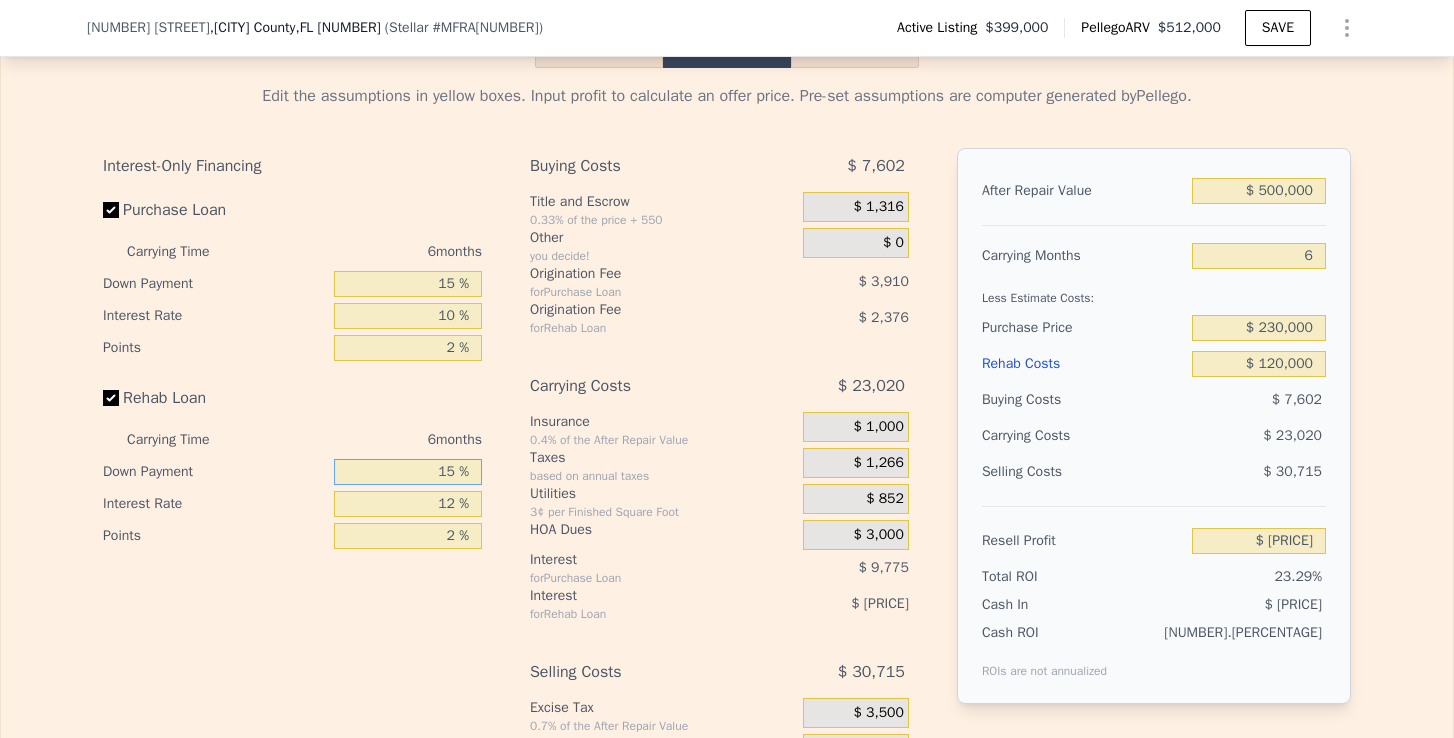 type on "$ [PRICE]" 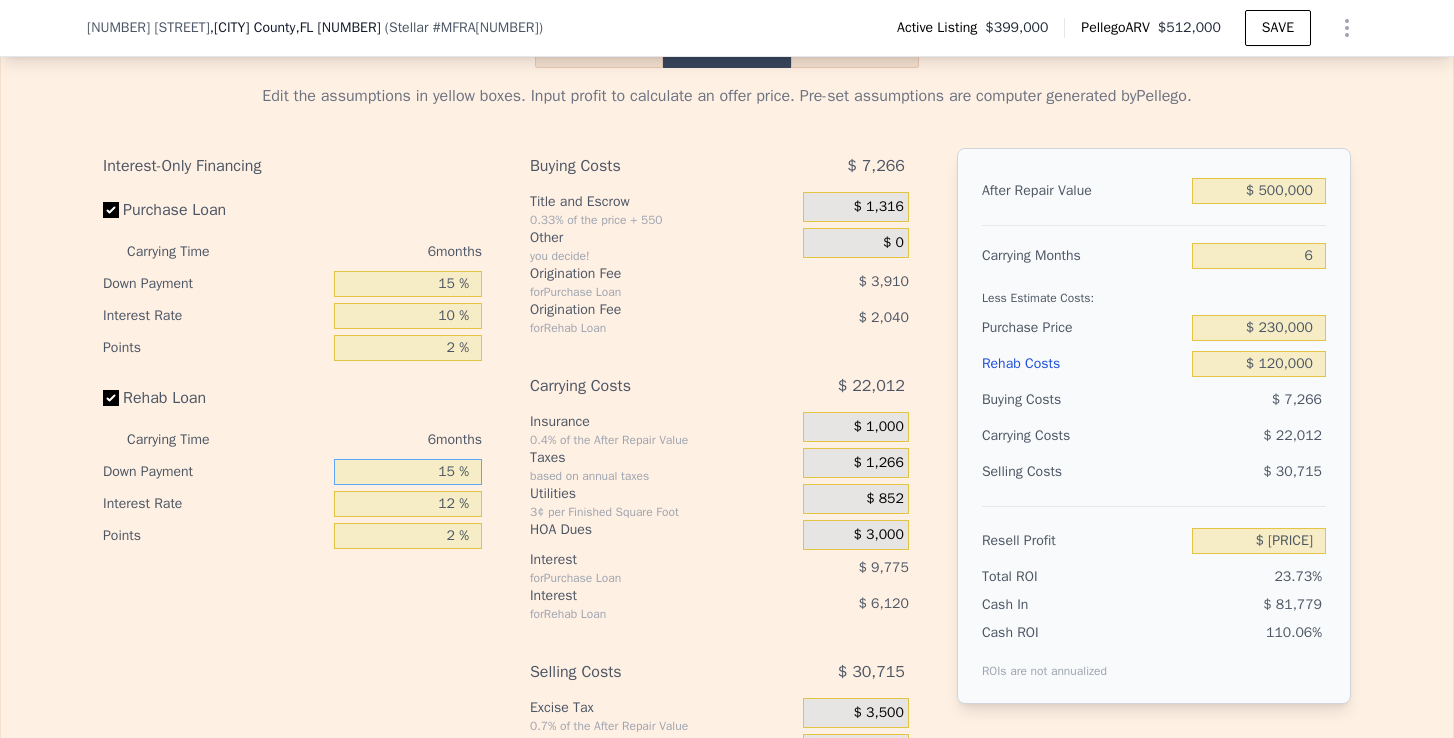type on "15 %" 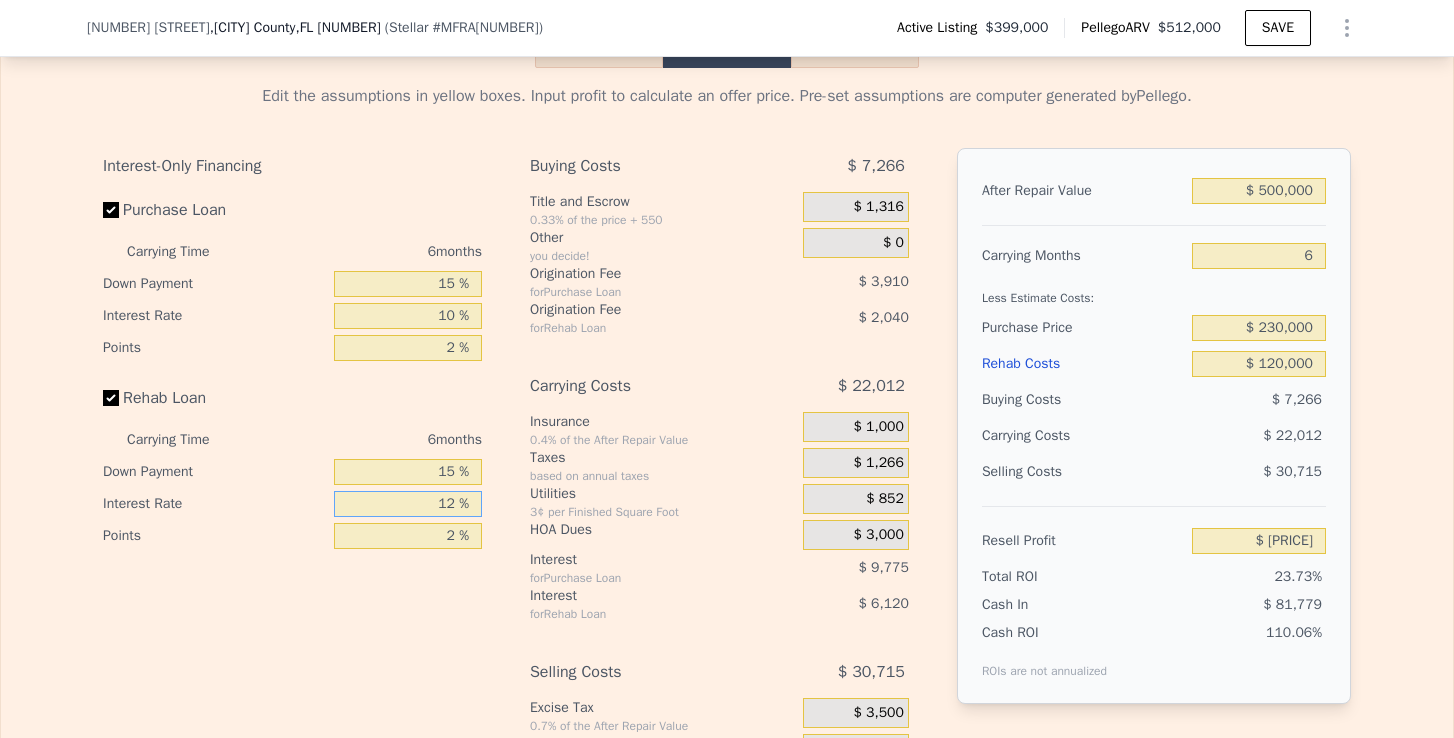 click on "12 %" at bounding box center [408, 504] 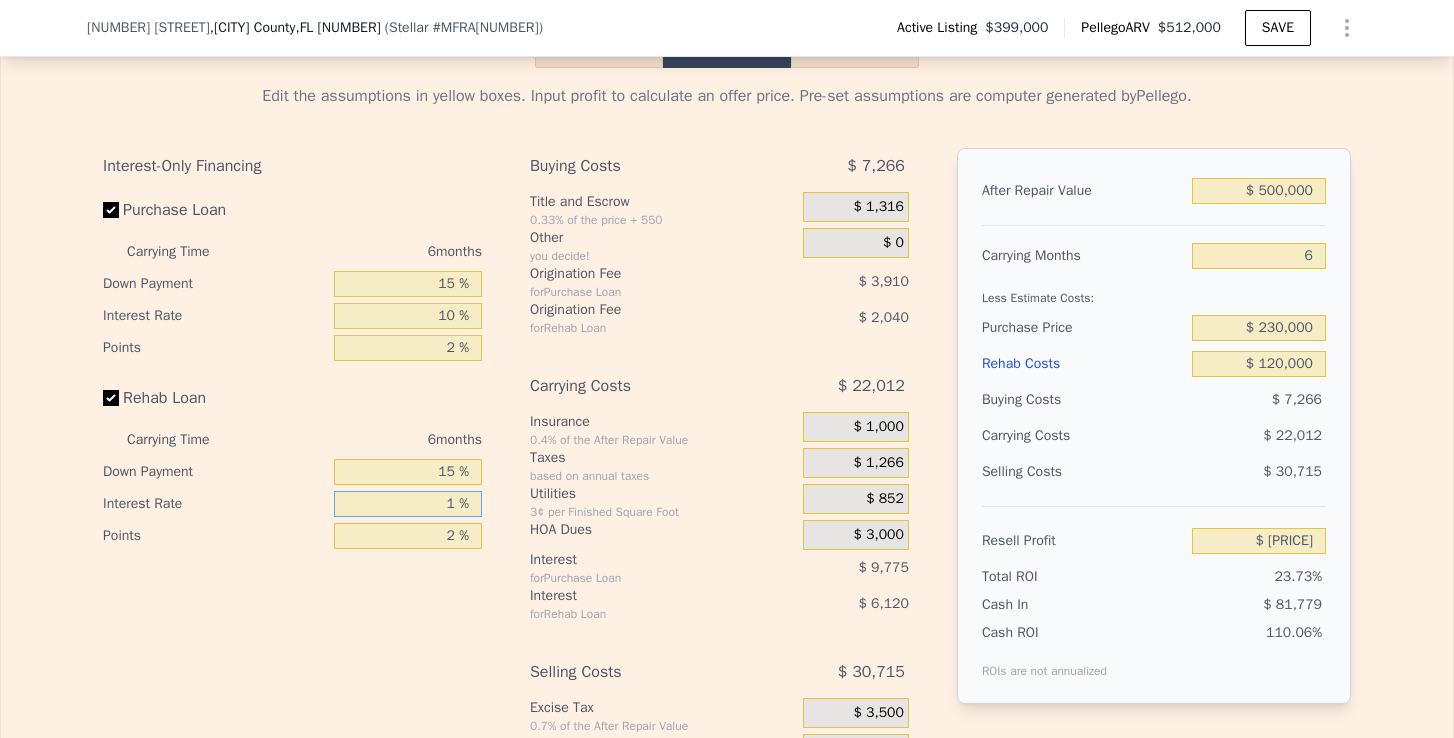 type on "$ 95,617" 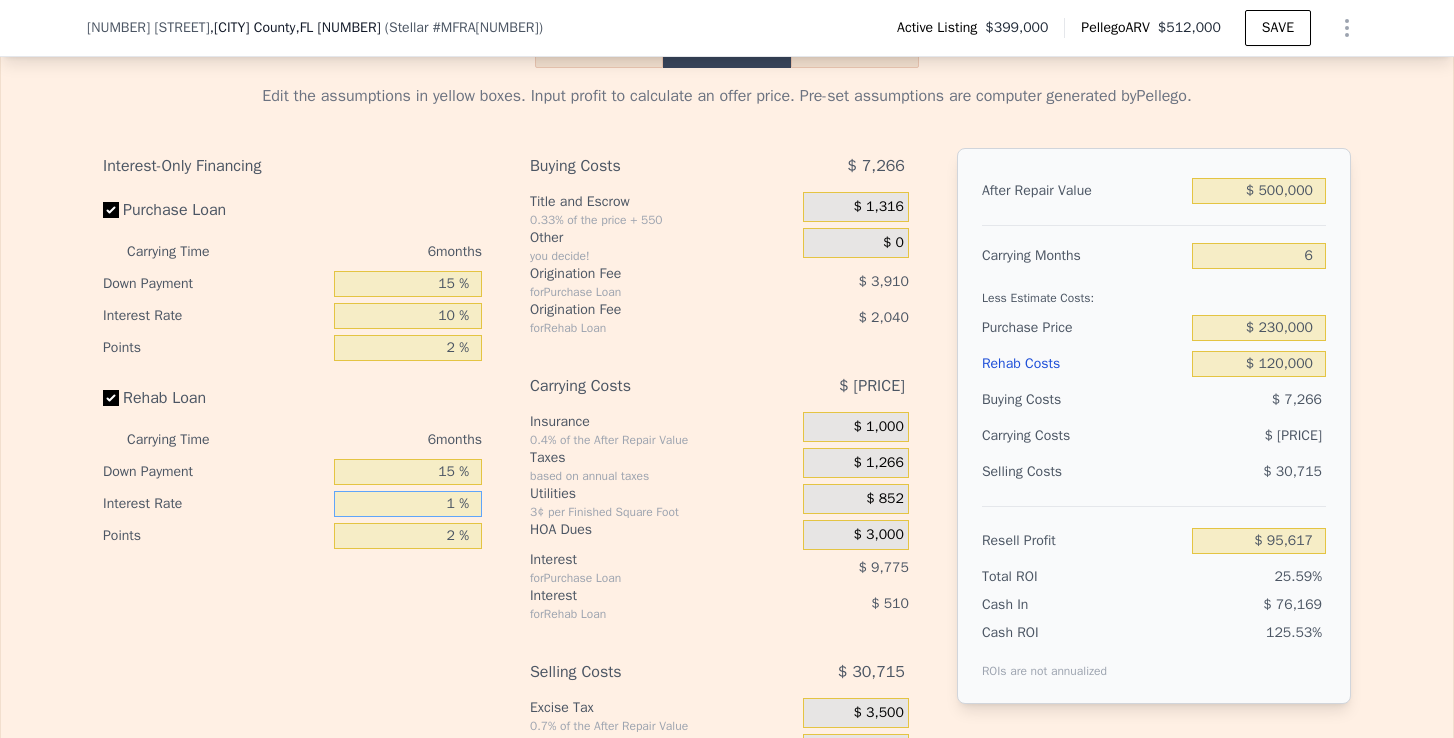 type on "10 %" 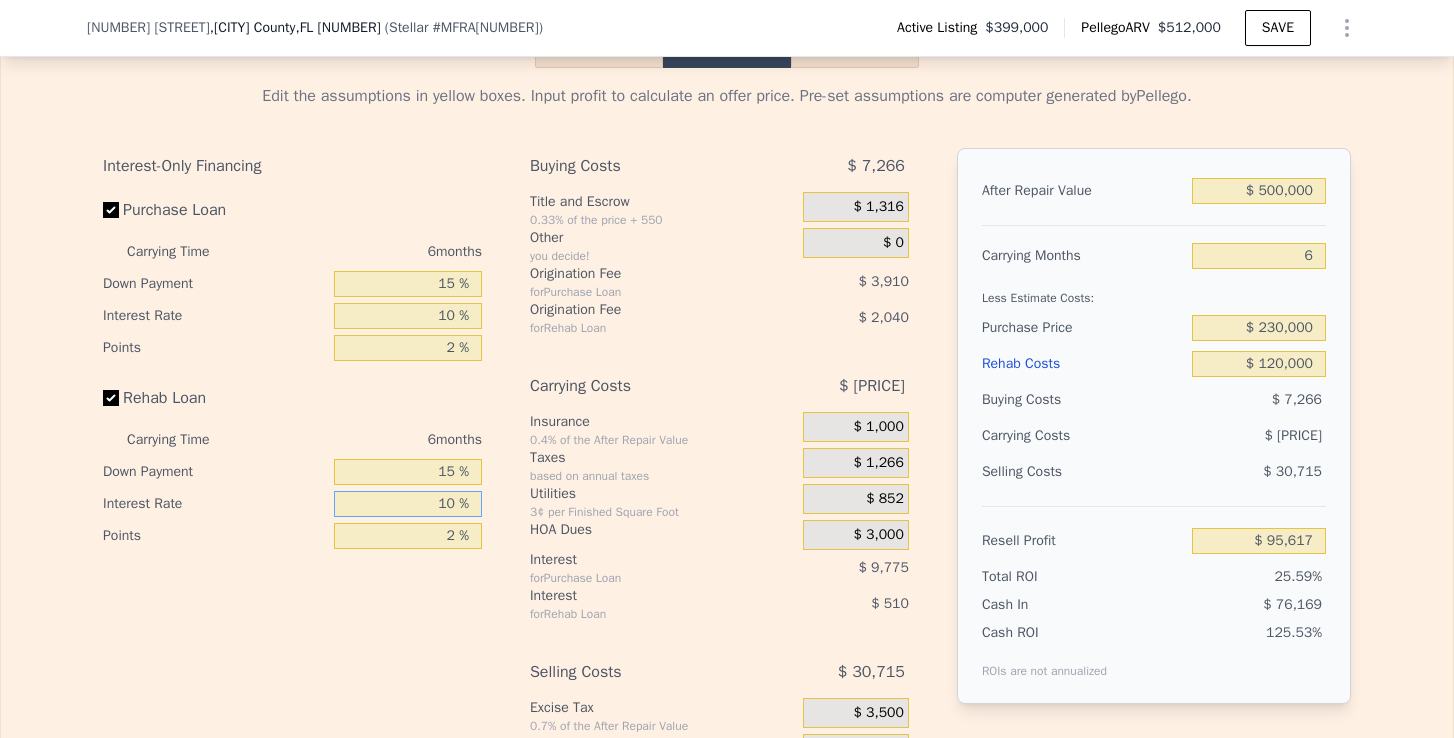 type on "$ 91,027" 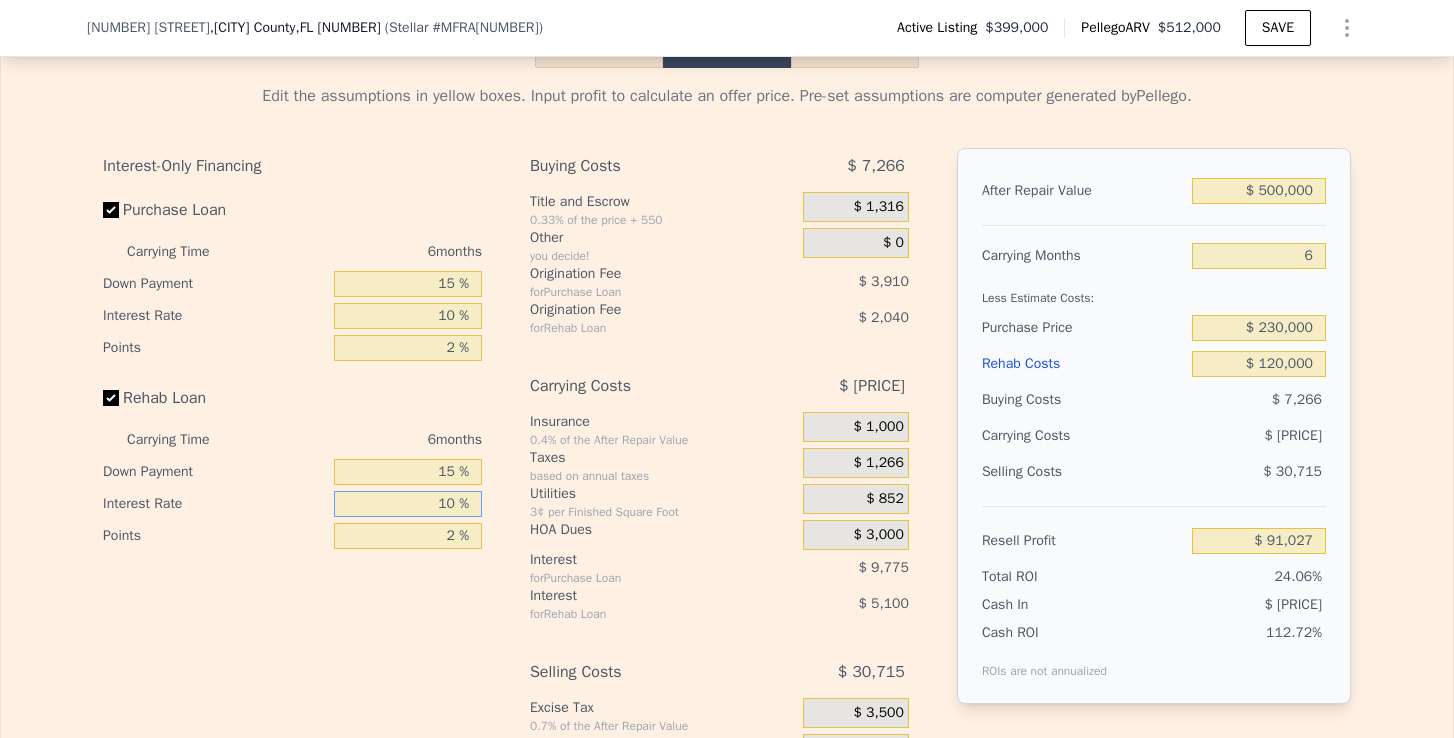 type on "10 %" 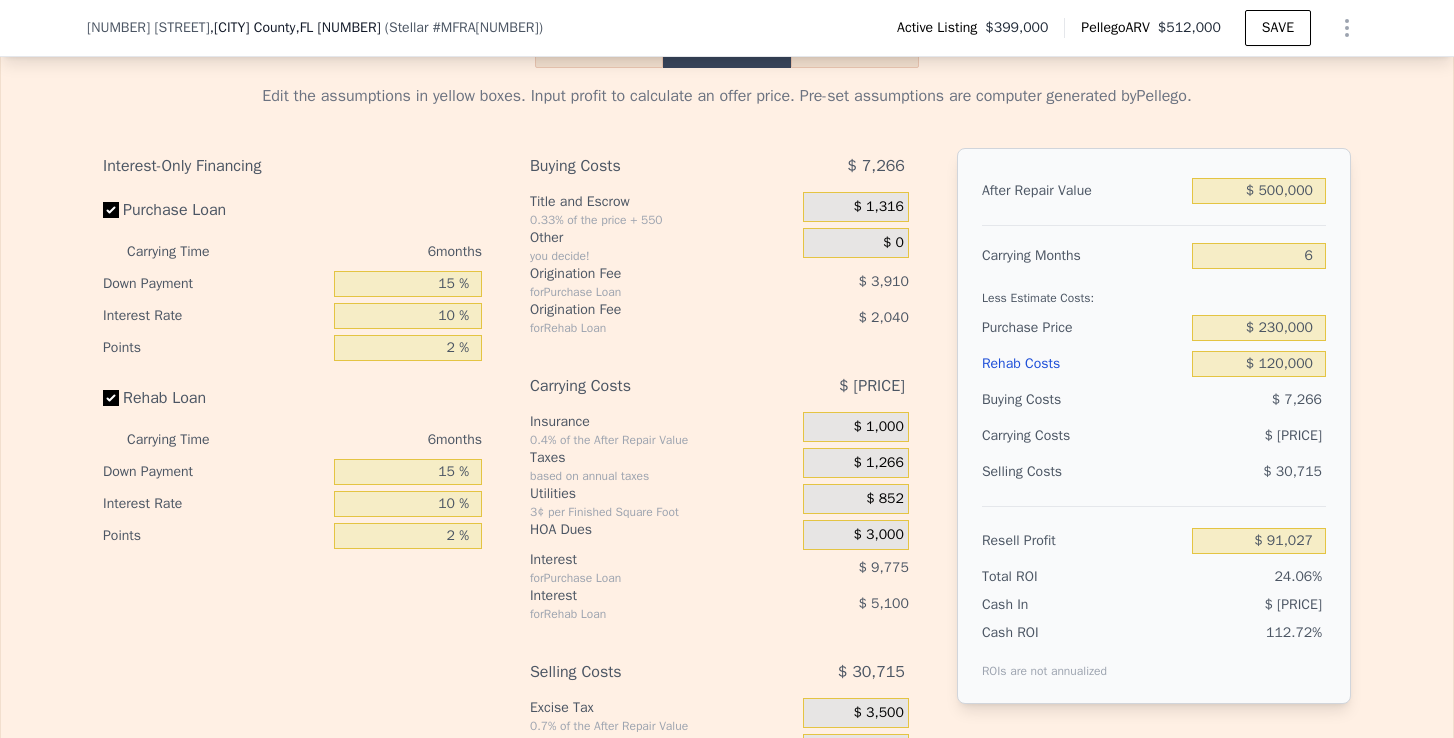 click on "HOA Dues" at bounding box center (662, 535) 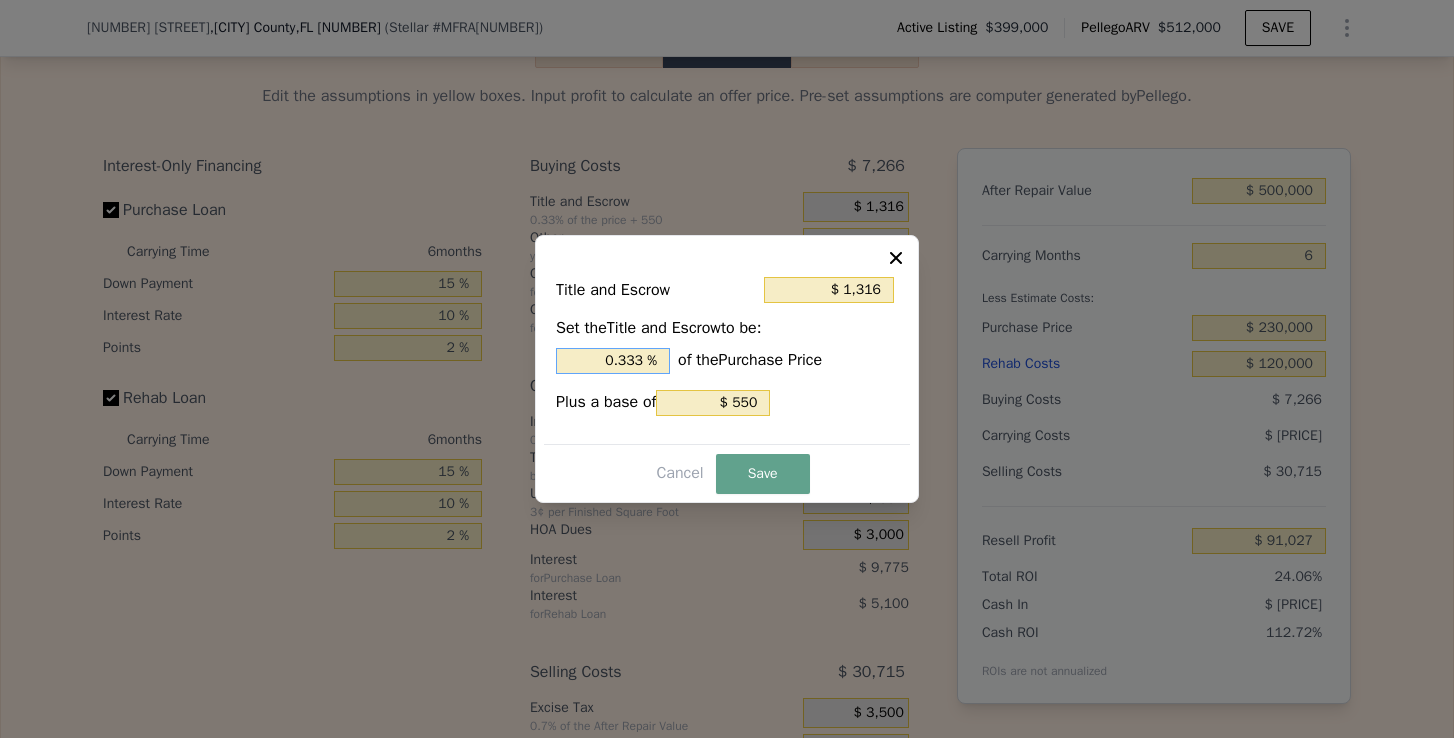 drag, startPoint x: 648, startPoint y: 359, endPoint x: 545, endPoint y: 359, distance: 103 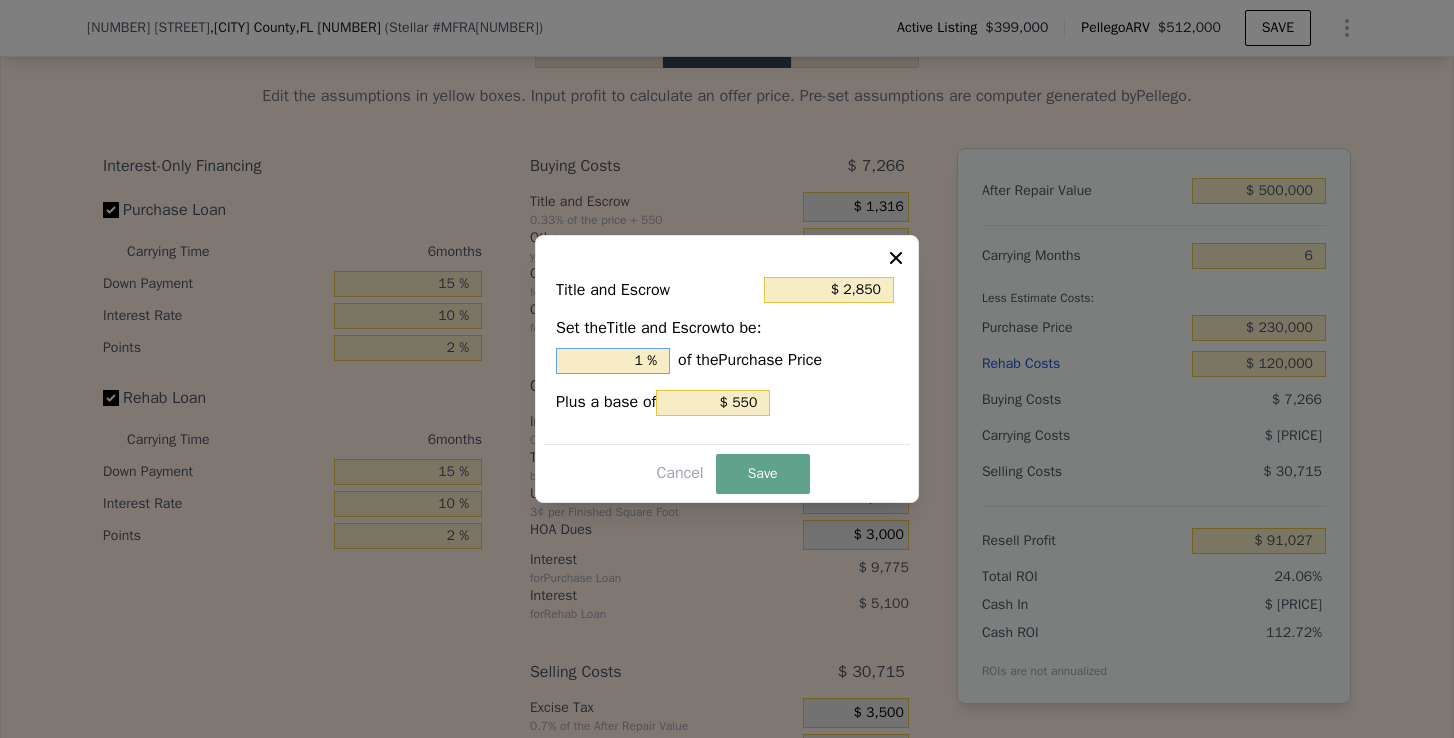 type on "1. %" 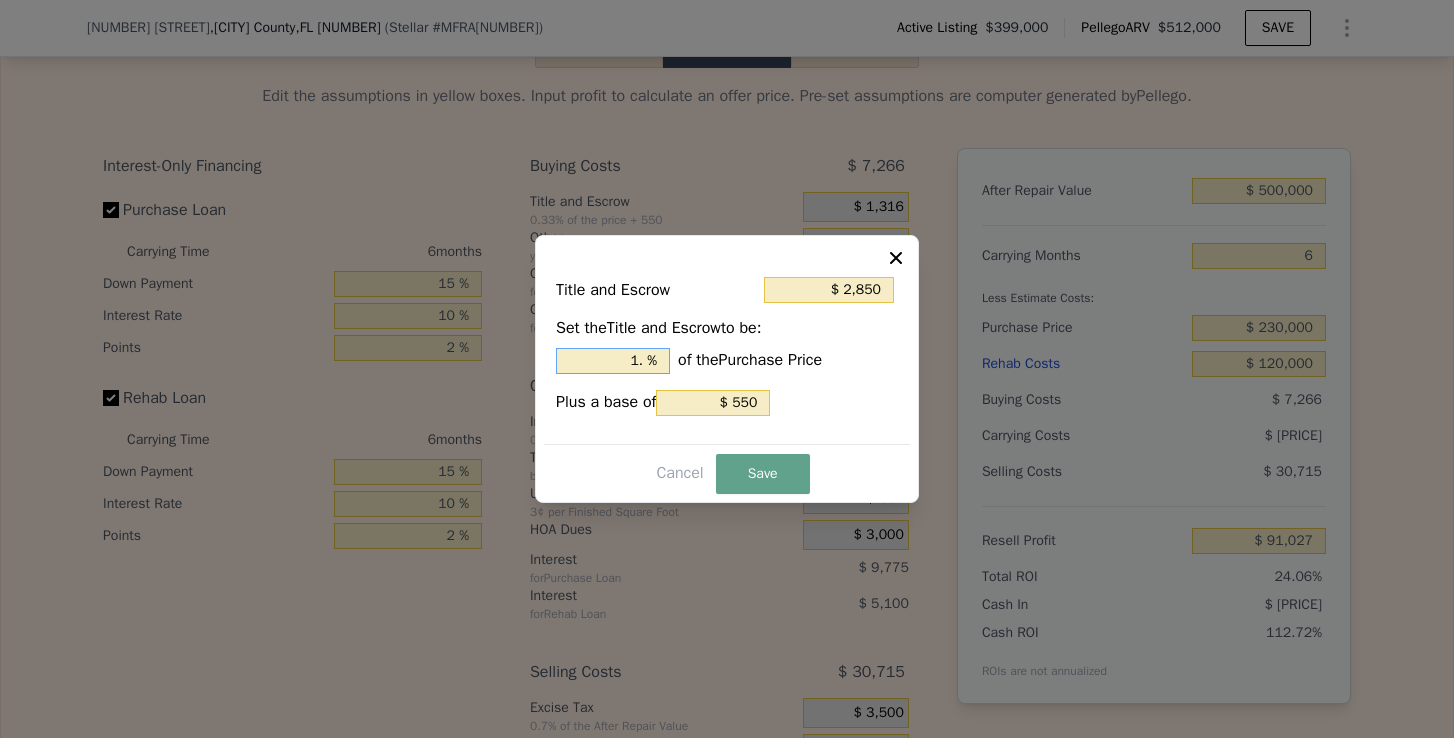type on "$ 3,310" 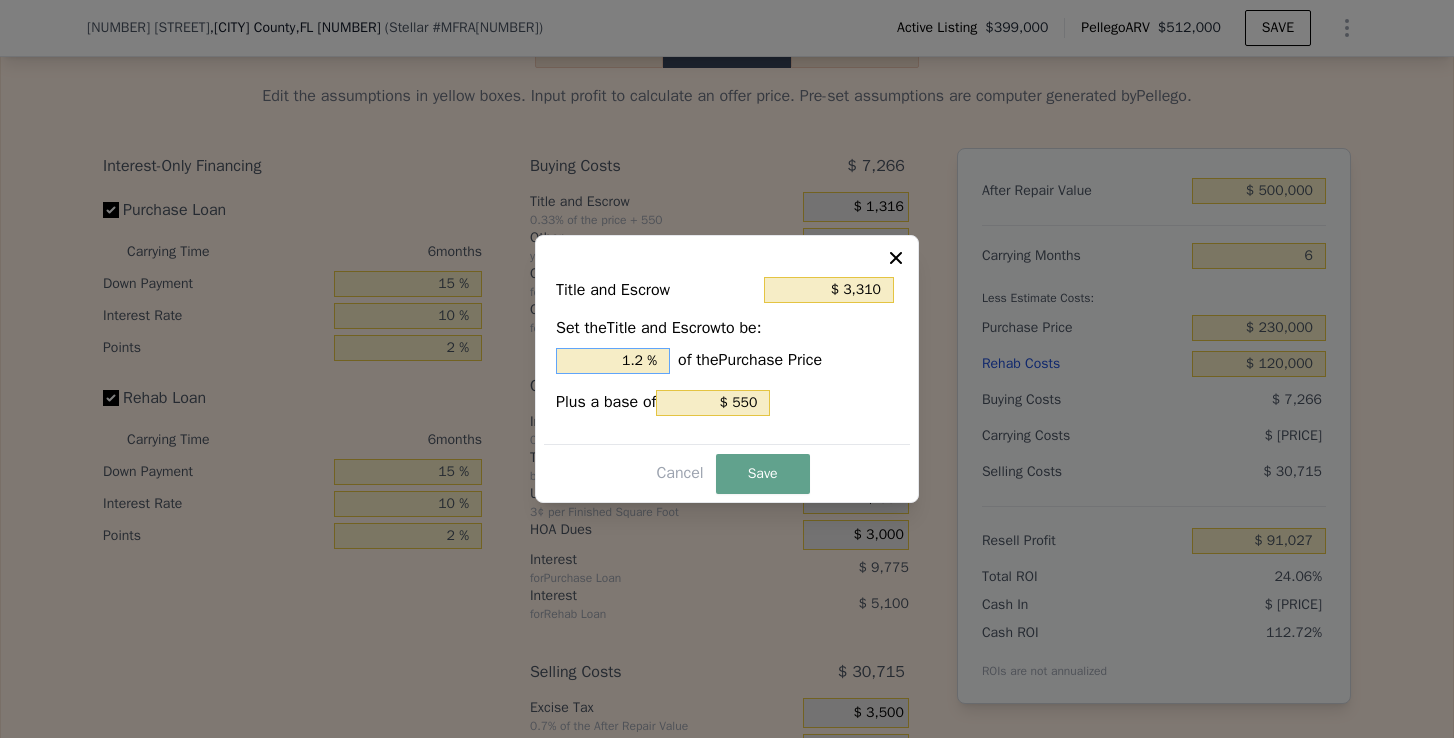 type on "$ 3,425" 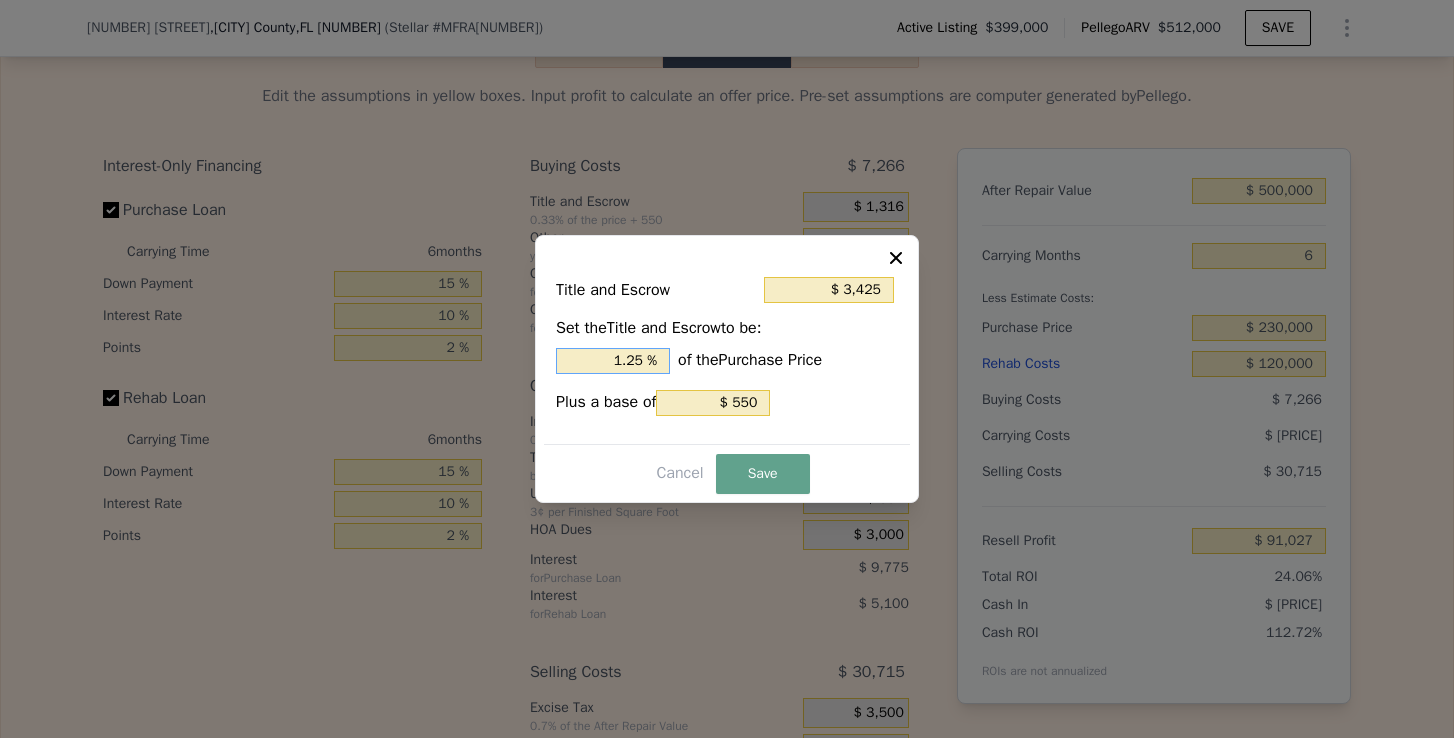 type on "1.25 %" 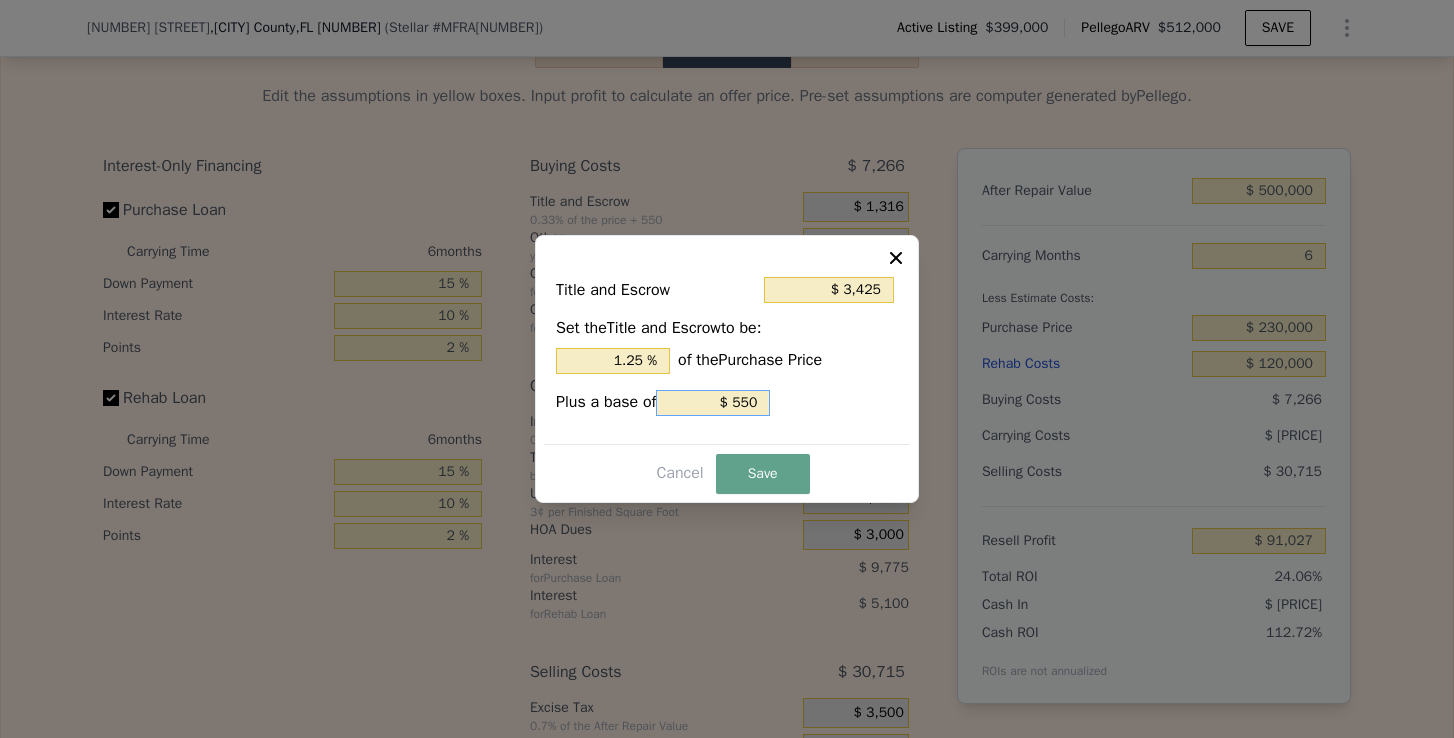 click on "$ 550" at bounding box center [713, 403] 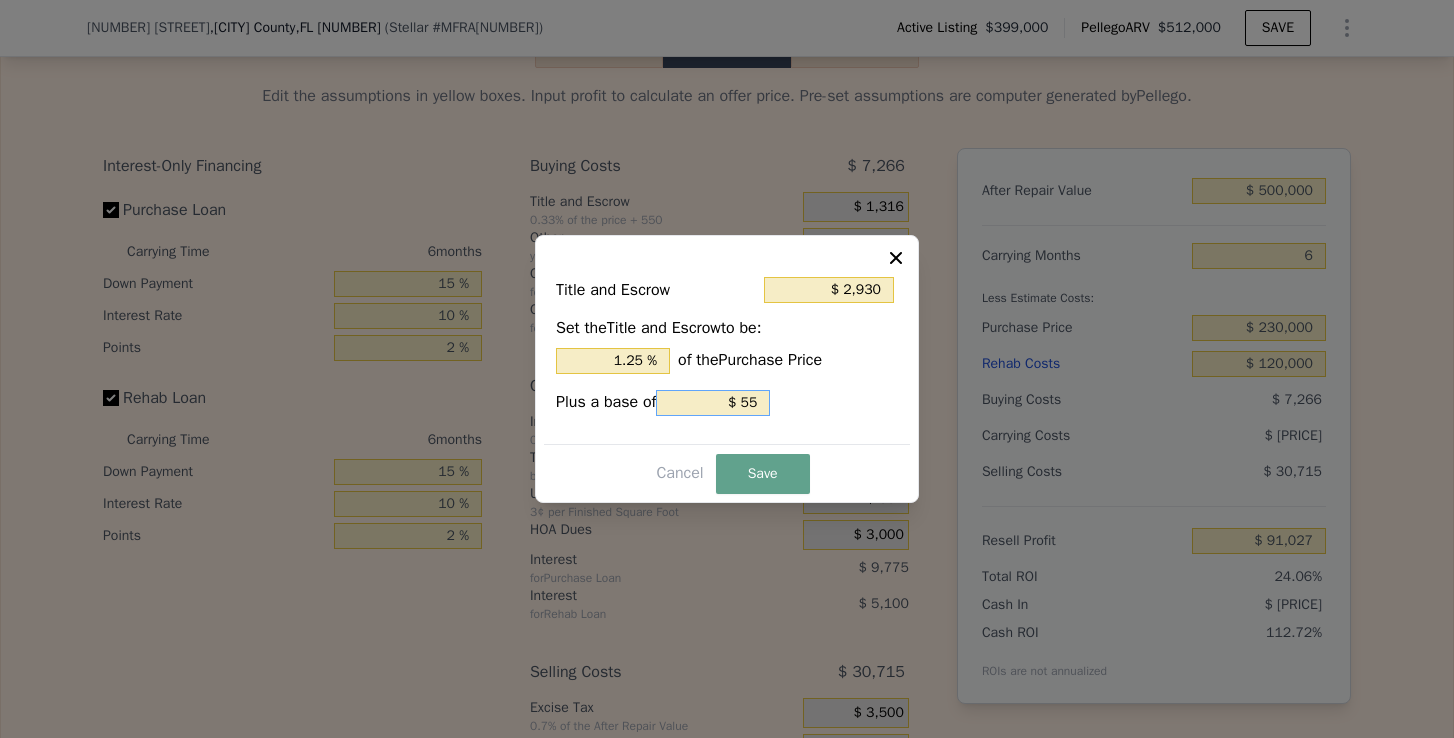 type on "$ 2,880" 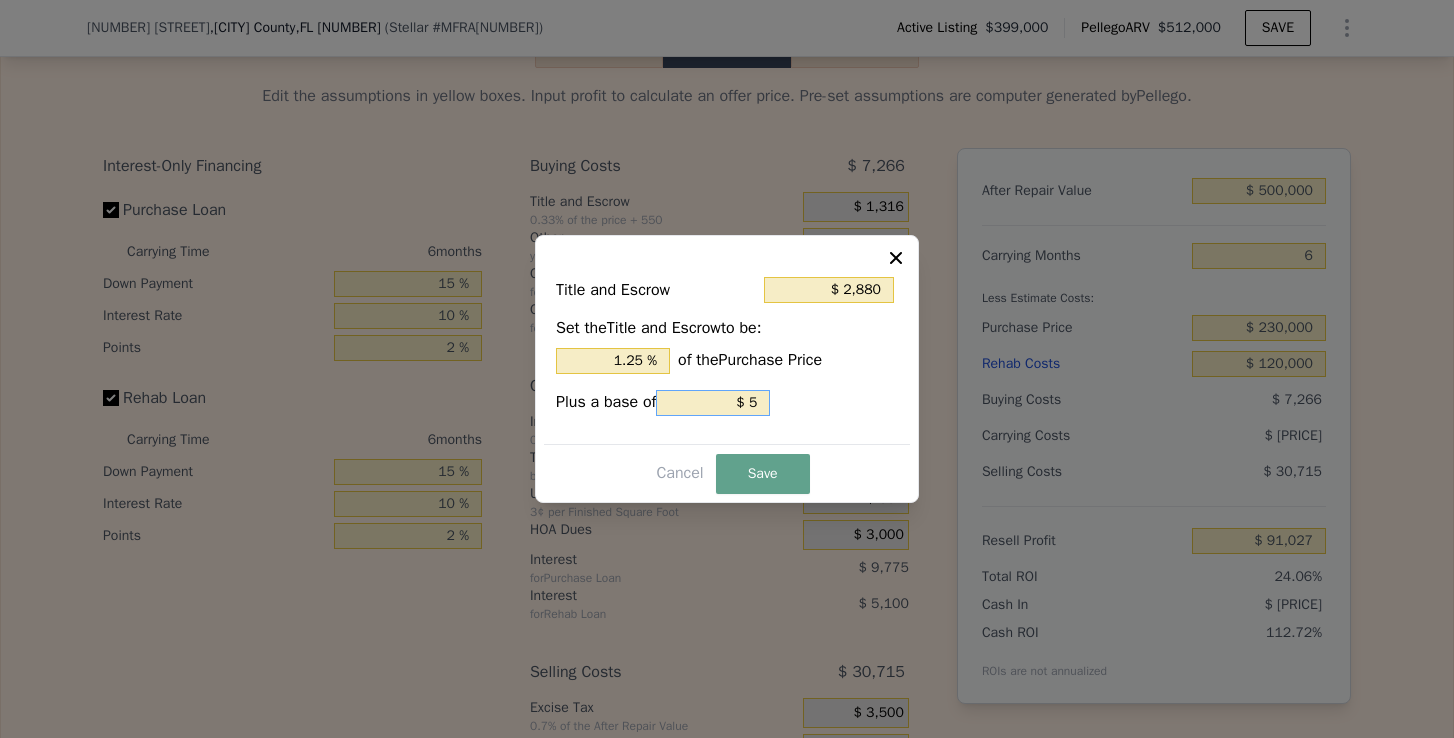 type 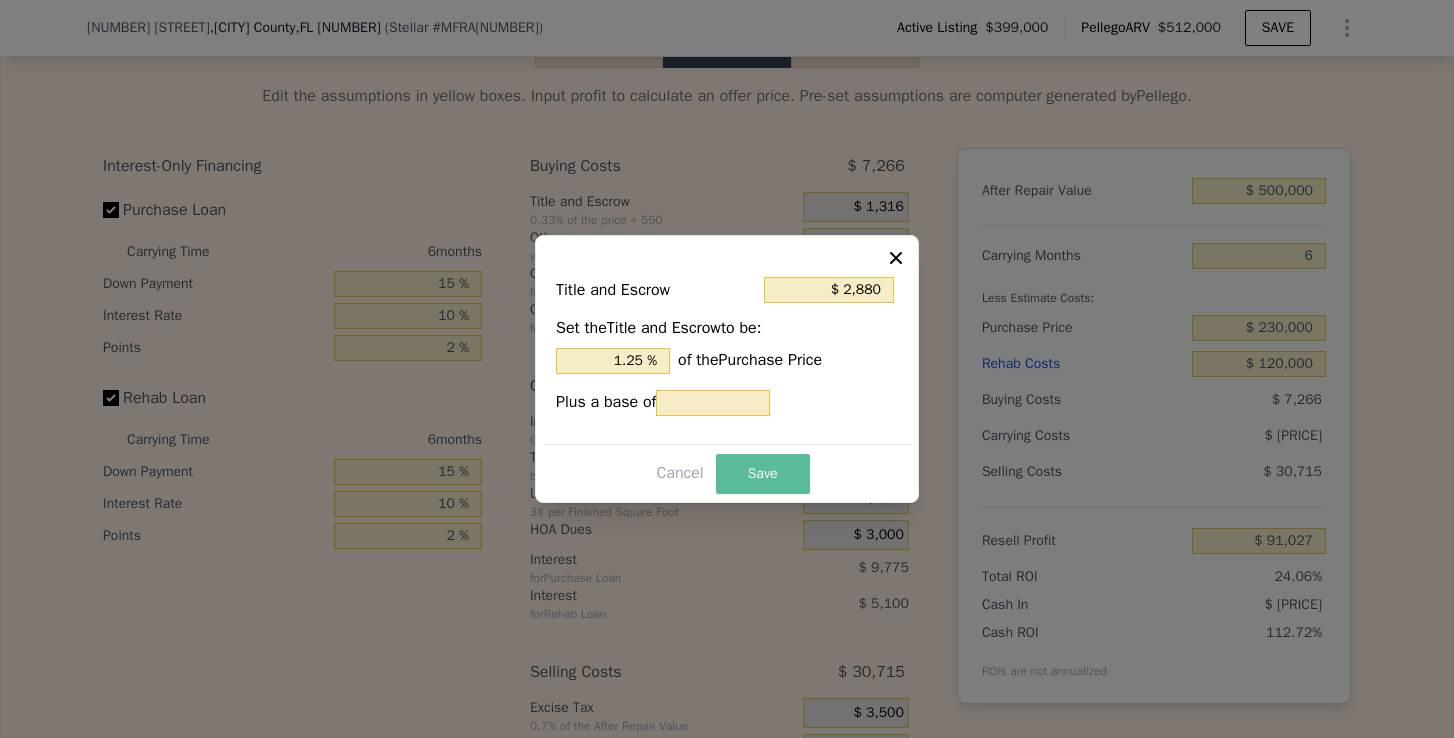 click on "Save" at bounding box center [763, 474] 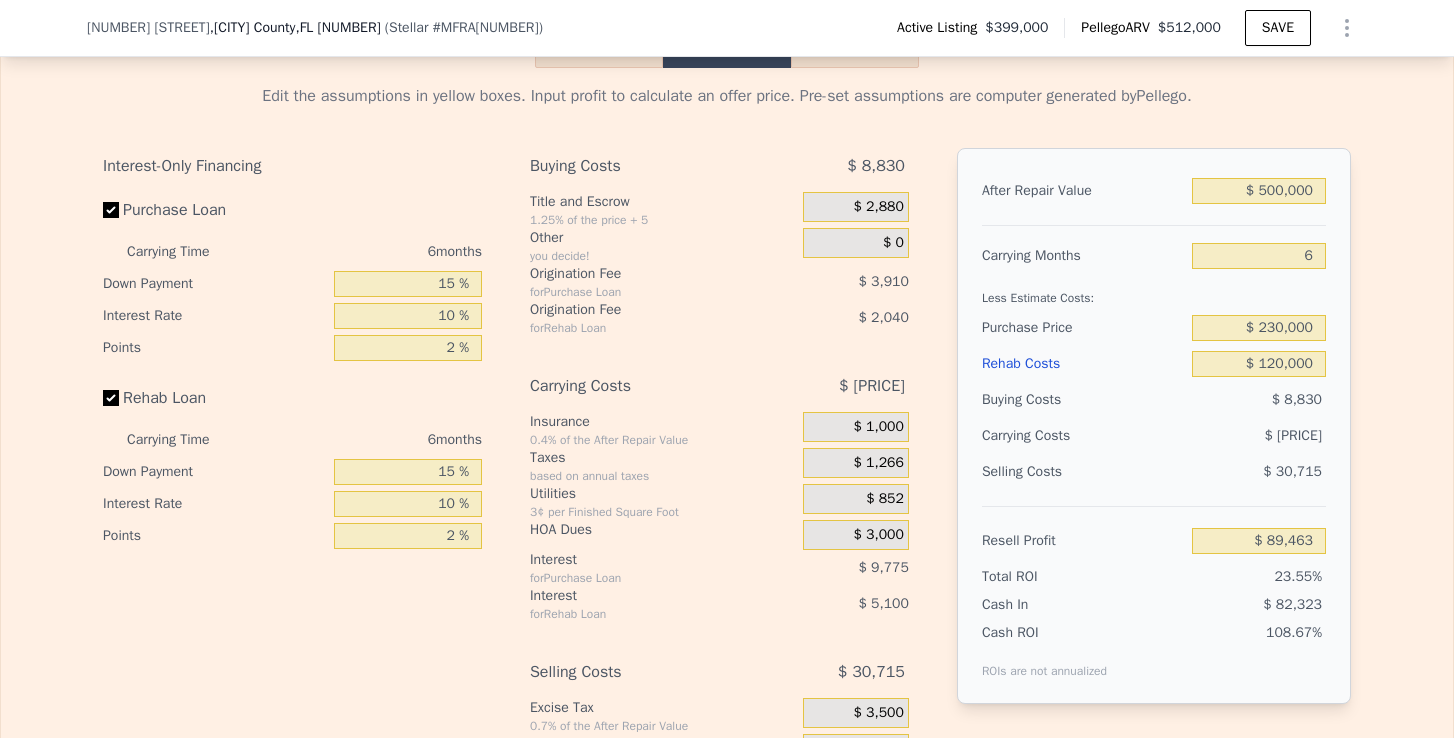 scroll, scrollTop: 3051, scrollLeft: 0, axis: vertical 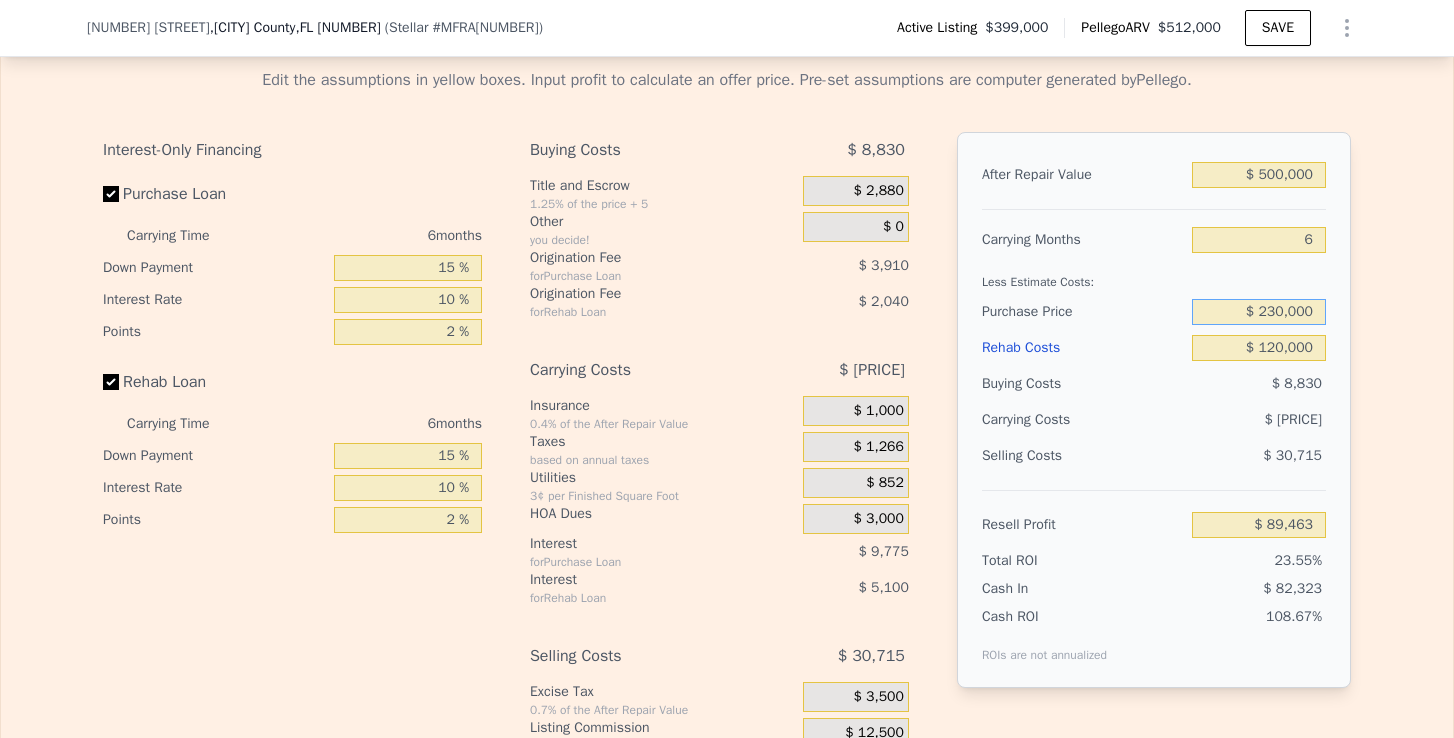 click on "$ 230,000" at bounding box center (1259, 312) 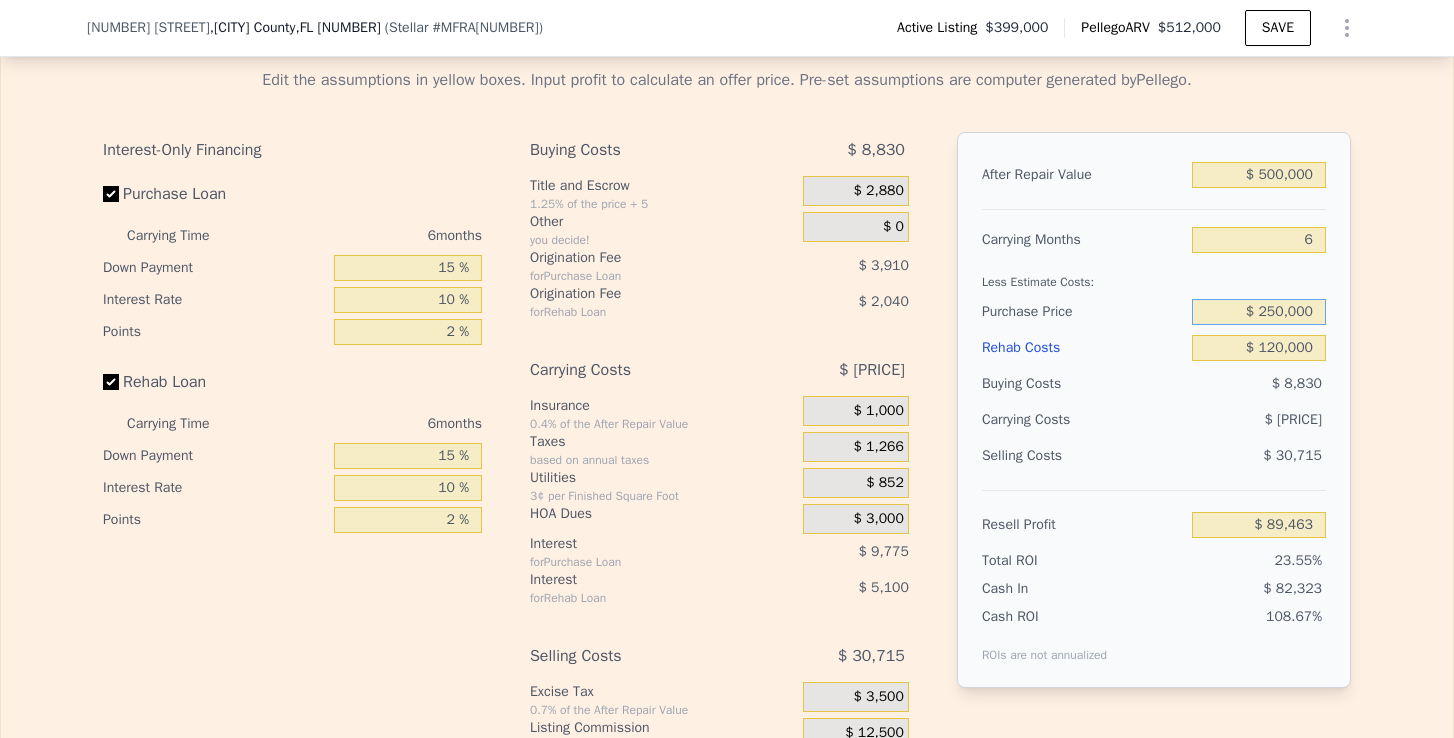 type on "$ 250,000" 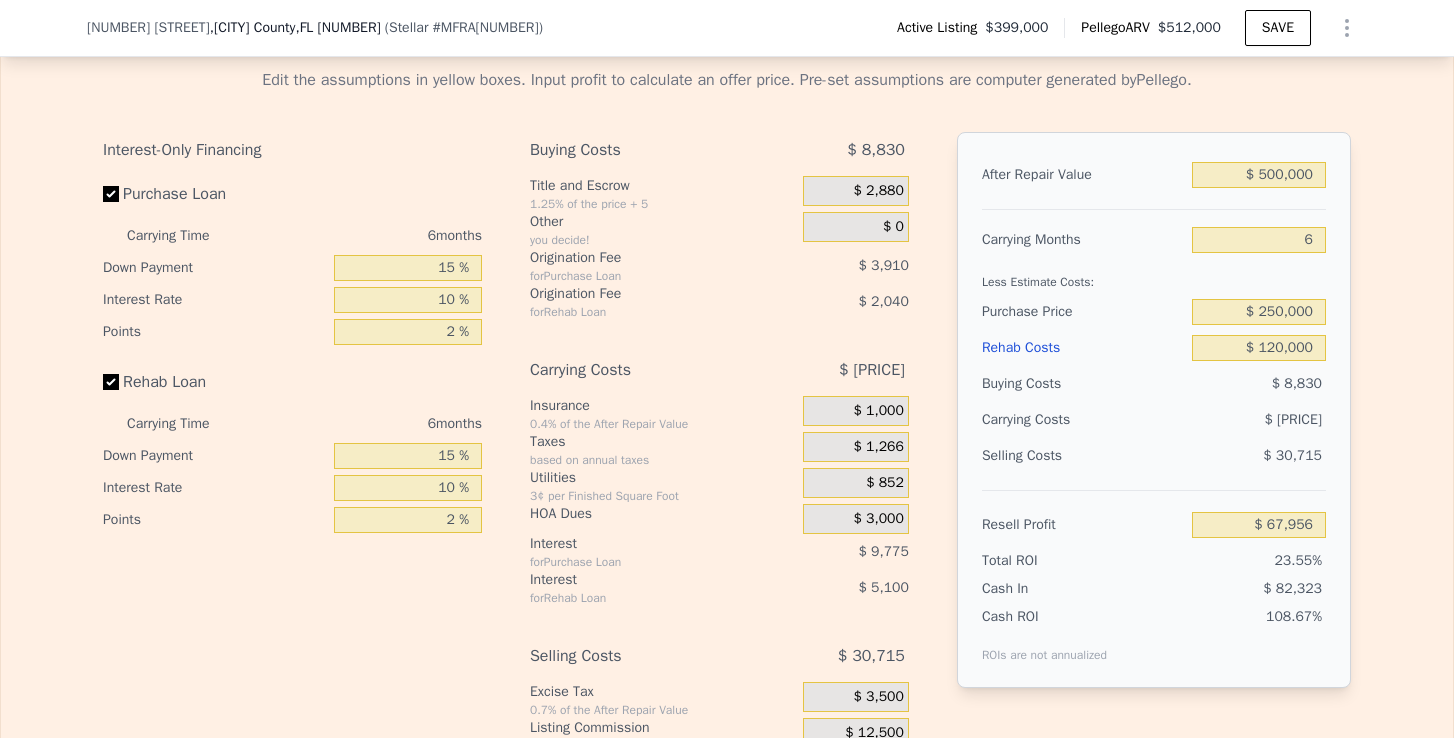 click on "Interest-Only Financing Purchase Loan Carrying Time 6  months Down Payment 15 % Interest Rate 10 % Points 2 % Rehab Loan Carrying Time 6  months Down Payment 15 % Interest Rate 10 % Points 2 % Buying Costs $ 8,830 Title and Escrow 1.25% of the price + 5 $ 2,880 Other you decide! $ 0 Origination Fee for  Purchase Loan $ 3,910 Origination Fee for  Rehab Loan $ 2,040 Carrying Costs $ 20,992 Insurance 0.4% of the After Repair Value $ 1,000 Taxes based on annual taxes $ 1,266 Utilities 3¢ per Finished Square Foot $ 852 HOA Dues $ 3,000 Interest for  Purchase Loan $ 9,775 Interest for  Rehab Loan $ 5,100 Selling Costs $ 30,715 Excise Tax 0.7% of the After Repair Value $ 3,500 Listing Commission 2.5% of the After Repair Value $ 12,500 Selling Commission 2.5% of the After Repair Value $ 12,500 Title and Escrow 0.33% of the After Repair Value $ 2,215 After Repair Value $ 500,000 6" at bounding box center [727, 439] 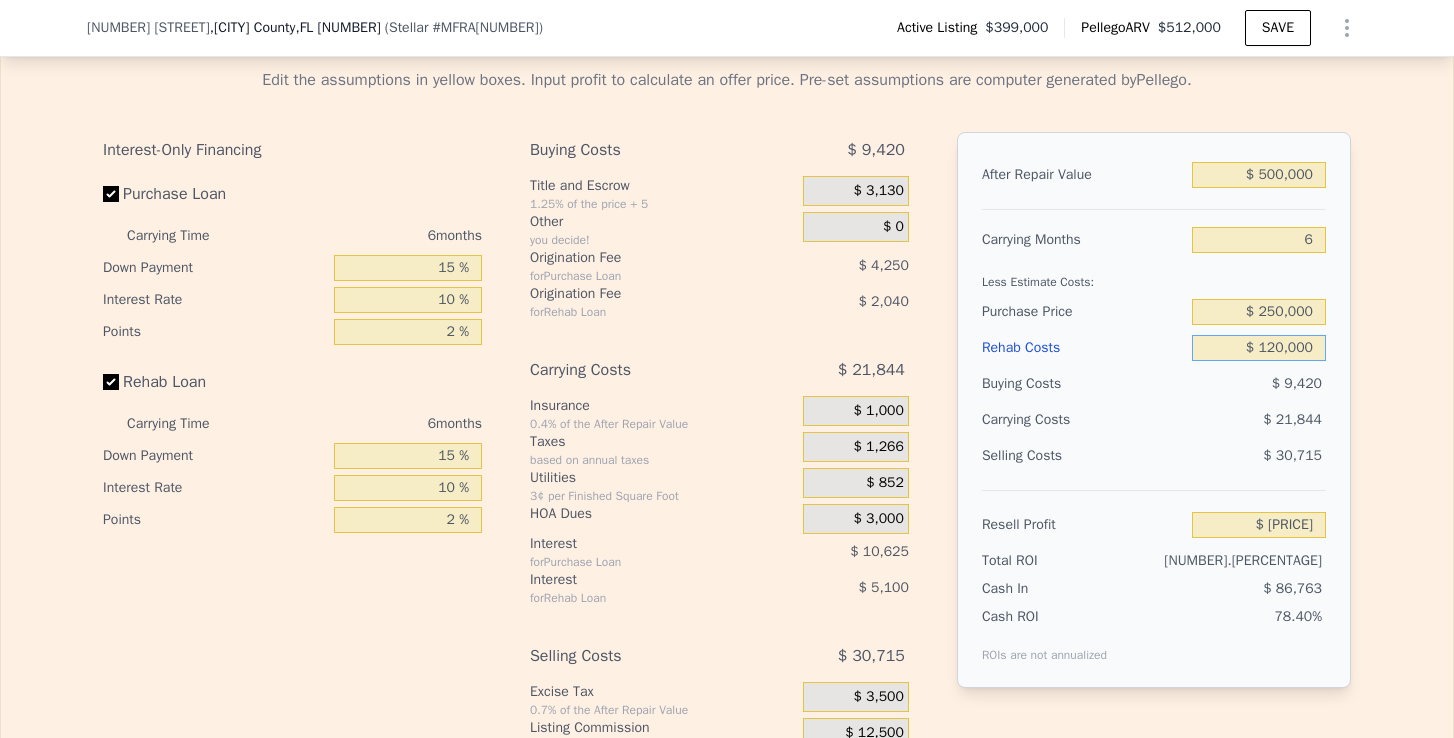 click on "$ 120,000" at bounding box center [1259, 348] 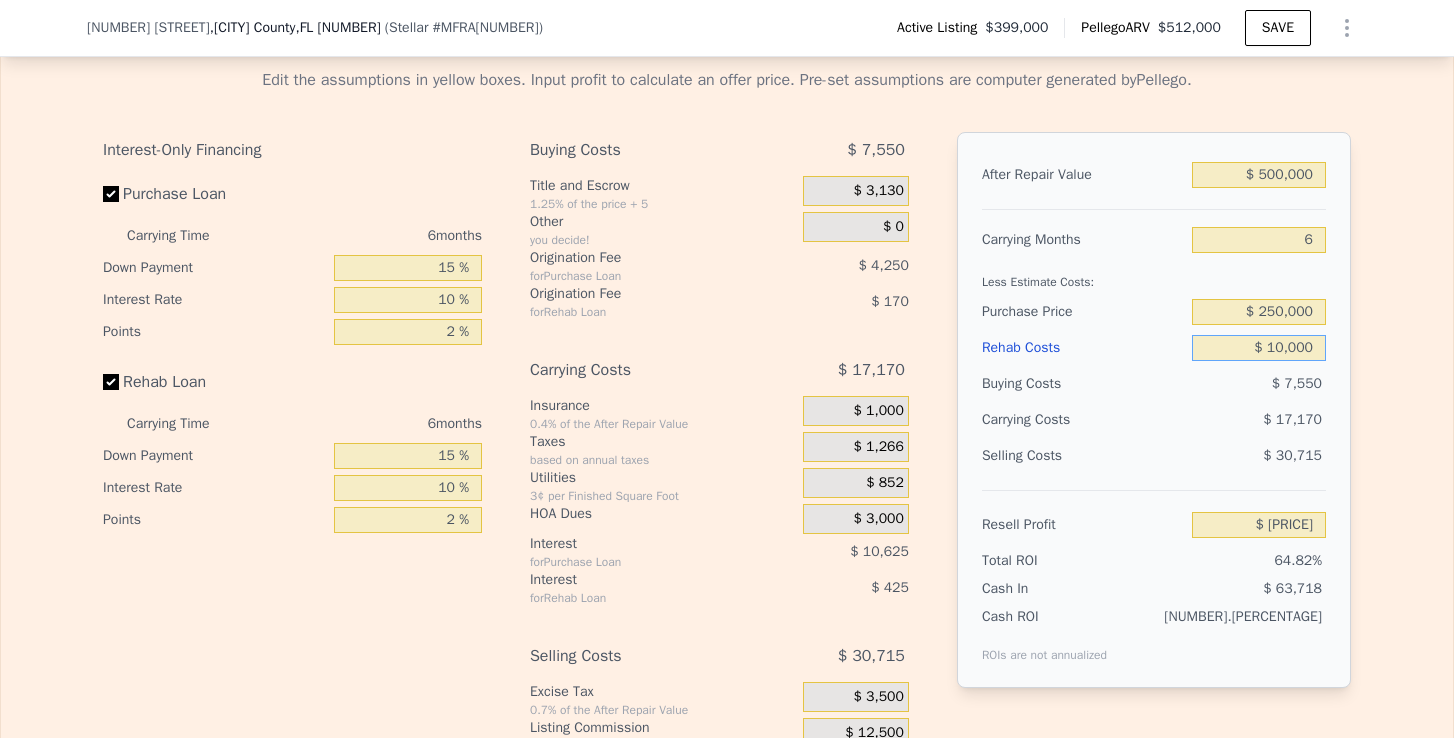 type on "$ 130,000" 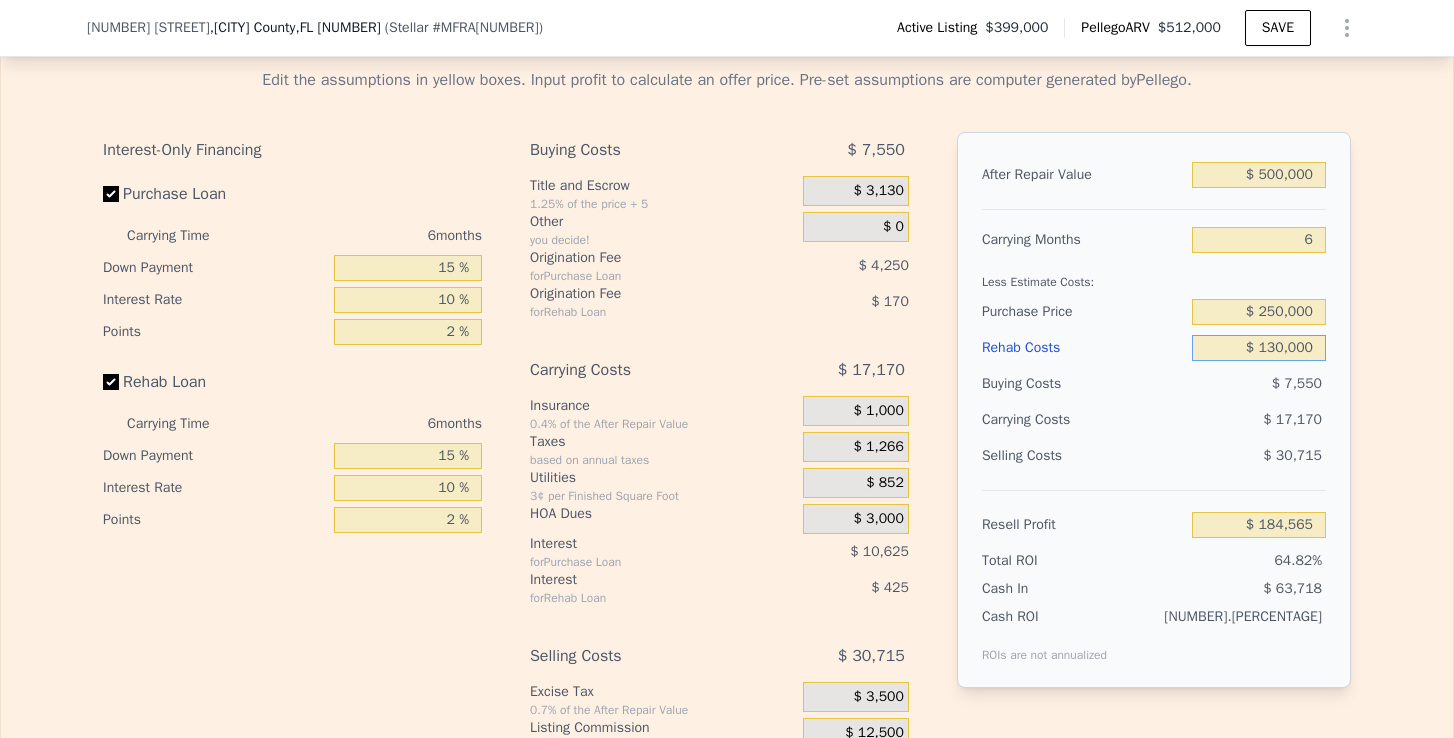 type on "$ 57,425" 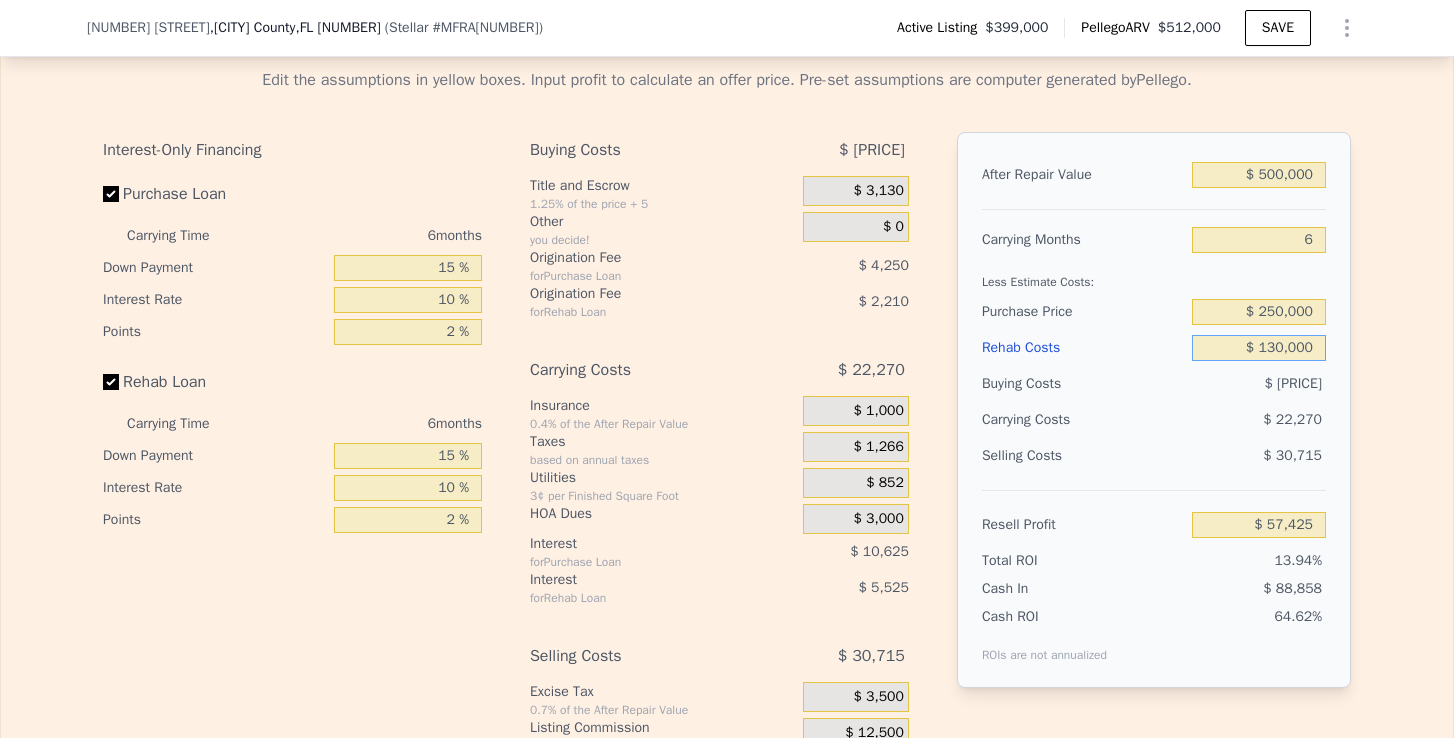type on "$ 130,000" 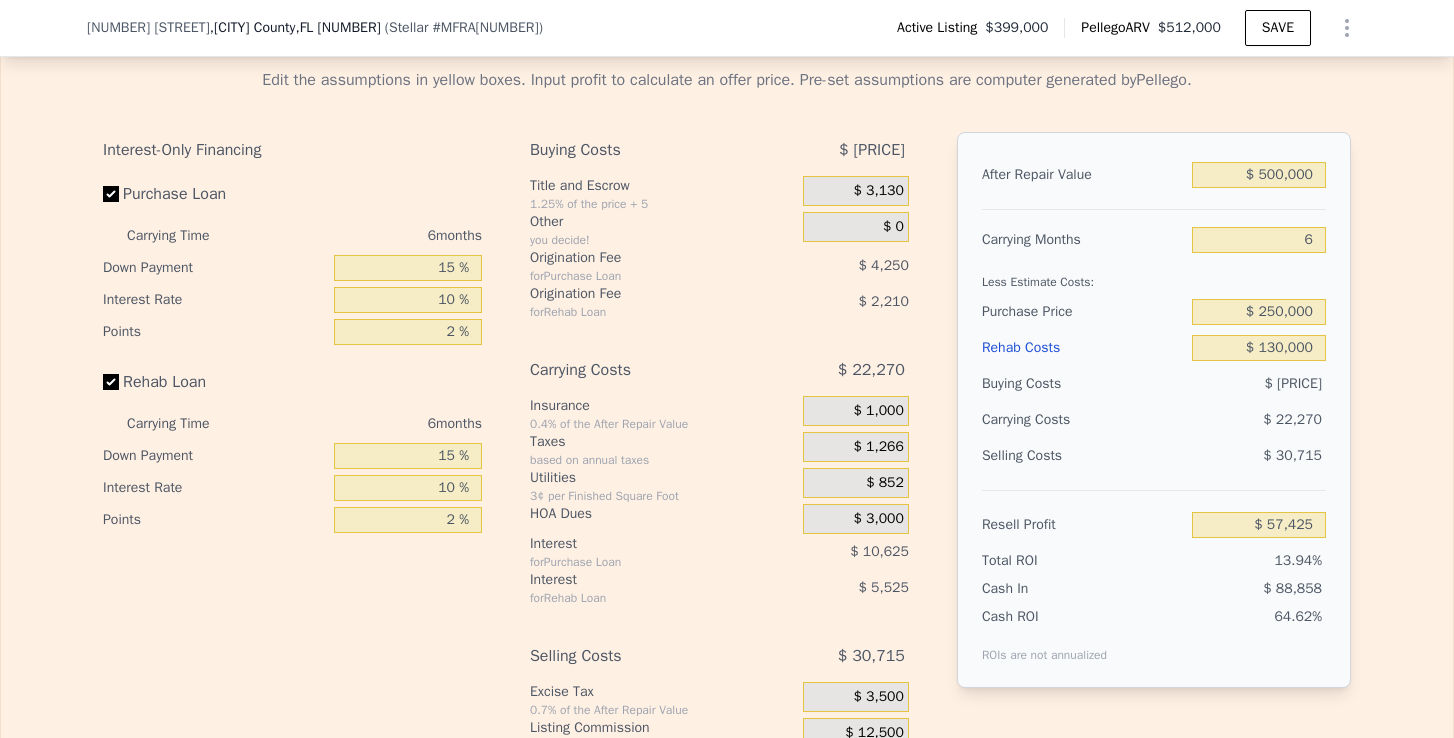 click on "Edit the assumptions in yellow boxes. Input profit to calculate an offer price. Pre-set assumptions are computer generated by Pellego. Interest-Only Financing Purchase Loan Carrying Time 6 months Down Payment 15 % Interest Rate 10 % Points 2 % Rehab Loan Carrying Time 6 months Down Payment 15 % Interest Rate 10 % Points 2 % Buying Costs $ [PRICE] Title and Escrow [PERCENTAGE] of the price + $ [PRICE] $ [PRICE] Other you decide! $ 0 Origination Fee for Purchase Loan $ [PRICE] Origination Fee for Rehab Loan $ [PRICE] Carrying Costs $ [PRICE] Insurance [PERCENTAGE] of the After Repair Value $ [PRICE] Taxes based on annual taxes $ [PRICE] Utilities 3¢ per Finished Square Foot $ [PRICE] HOA Dues $ [PRICE] Interest for Purchase Loan $ [PRICE] Interest for Rehab Loan $ [PRICE] Selling Costs $ [PRICE] Excise Tax [PERCENTAGE] of the After Repair Value $ [PRICE] Listing Commission [PERCENTAGE] of the After Repair Value $ [PRICE] Selling Commission [PERCENTAGE] of the After Repair Value $ [PRICE] Title and Escrow [PERCENTAGE] of the After Repair Value $ [PRICE] After Repair Value $ [PRICE] 6" at bounding box center (727, 439) 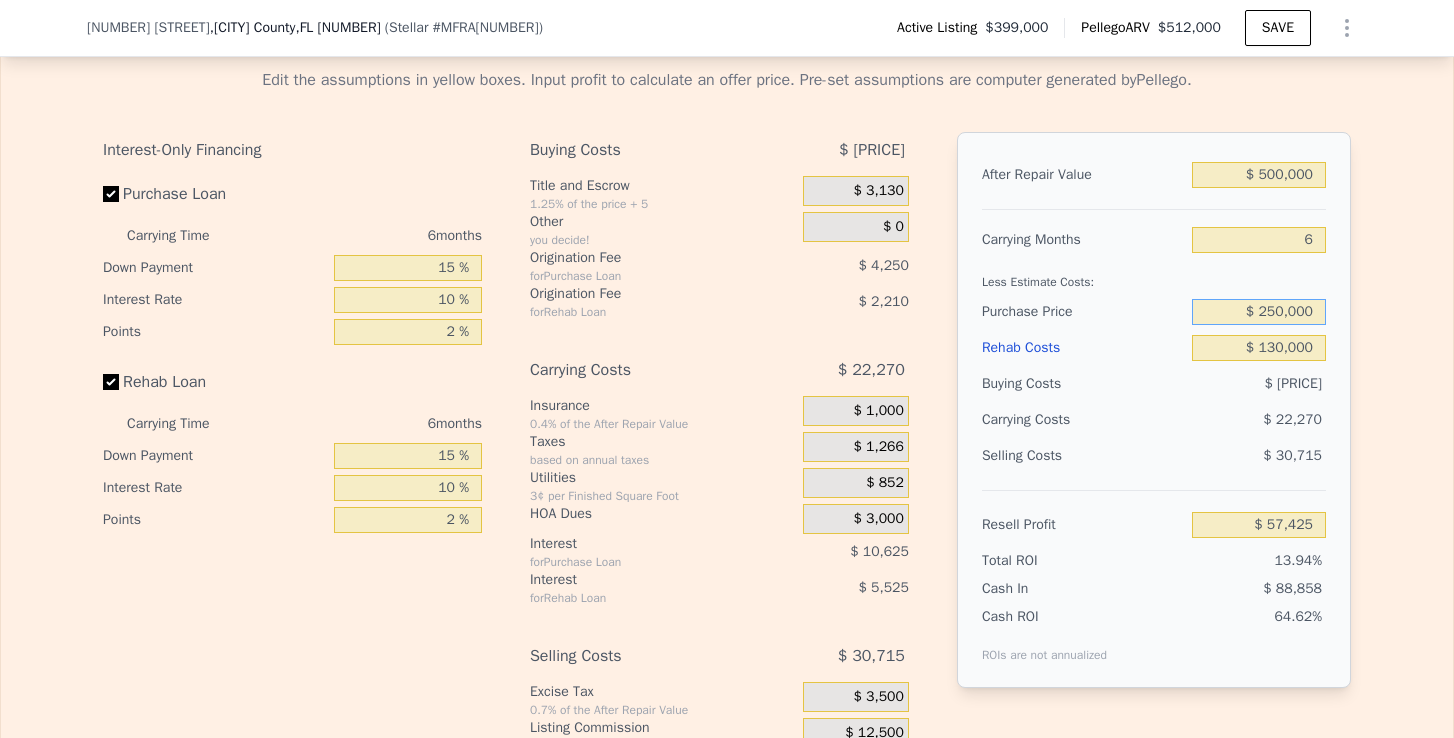 click on "$ 250,000" at bounding box center [1259, 312] 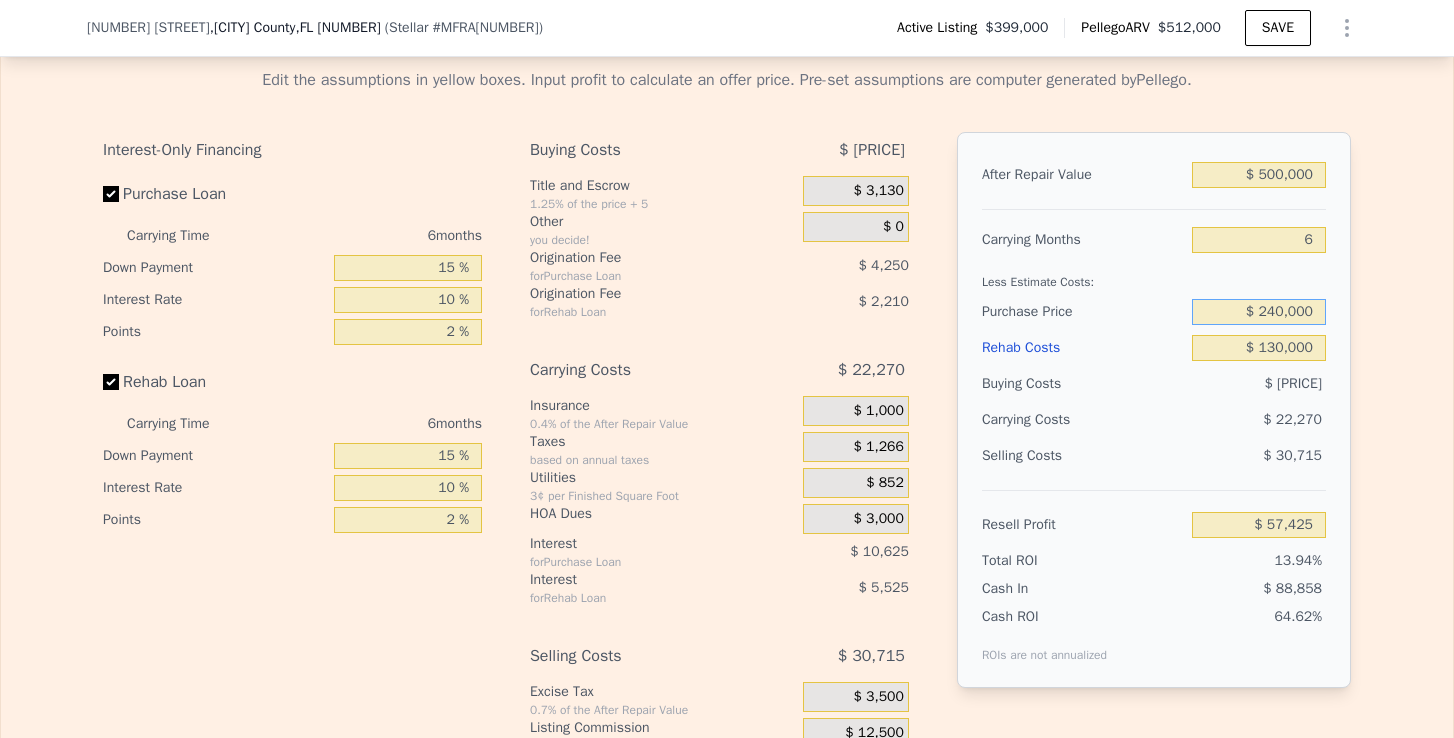 type on "$ 240,000" 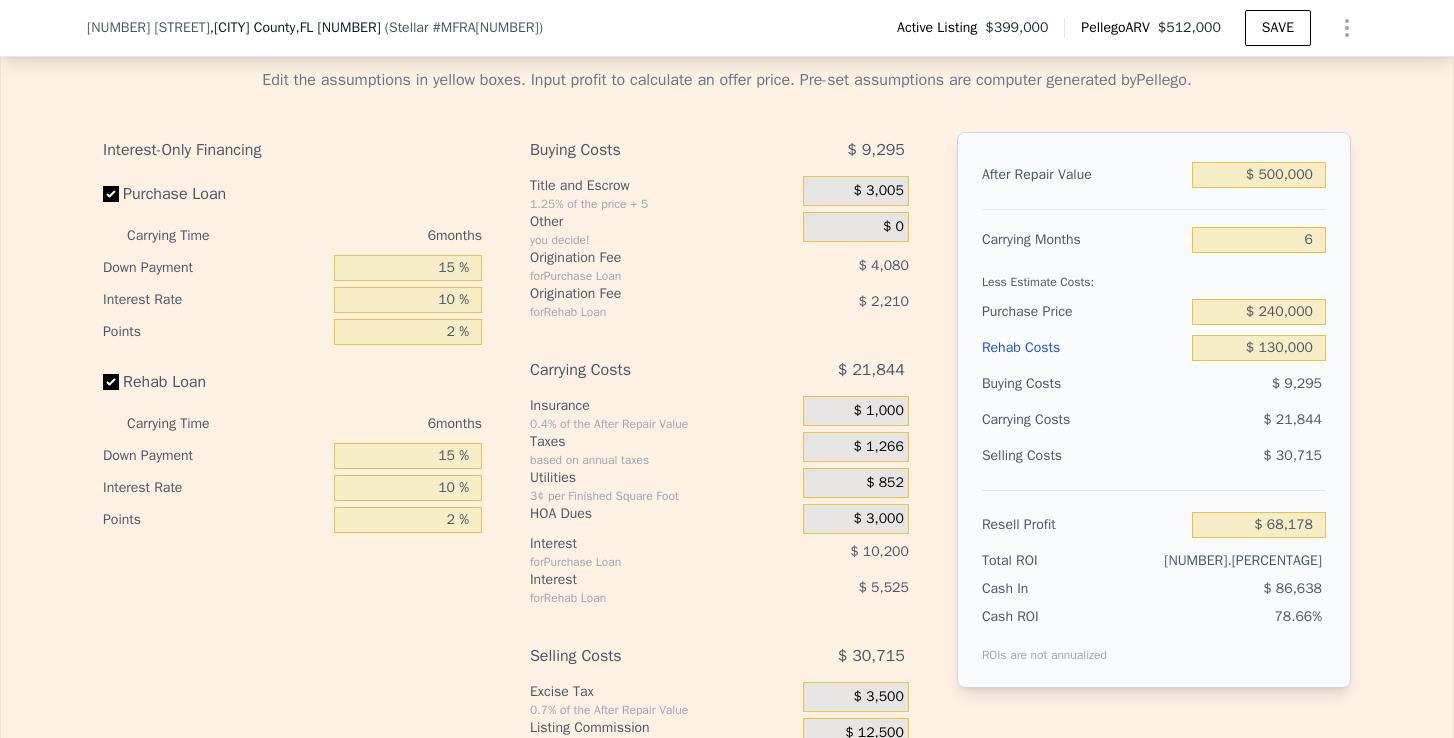 click on "Edit the assumptions in yellow boxes. Input profit to calculate an offer price. Pre-set assumptions are computer generated by Pellego. Interest-Only Financing Purchase Loan Carrying Time 6 months Down Payment 15 % Interest Rate 10 % Points 2 % Rehab Loan Carrying Time 6 months Down Payment 15 % Interest Rate 10 % Points 2 % Buying Costs $ [PRICE] Title and Escrow [PERCENTAGE] of the price + $ [PRICE] $ [PRICE] Other you decide! $ 0 Origination Fee for Purchase Loan $ [PRICE] Origination Fee for Rehab Loan $ [PRICE] Carrying Costs $ [PRICE] Insurance [PERCENTAGE] of the After Repair Value $ [PRICE] Taxes based on annual taxes $ [PRICE] Utilities 3¢ per Finished Square Foot $ [PRICE] HOA Dues $ [PRICE] Interest for Purchase Loan $ [PRICE] Interest for Rehab Loan $ [PRICE] Selling Costs $ [PRICE] Excise Tax [PERCENTAGE] of the After Repair Value $ [PRICE] Listing Commission [PERCENTAGE] of the After Repair Value $ [PRICE] Selling Commission [PERCENTAGE] of the After Repair Value $ [PRICE] Title and Escrow [PERCENTAGE] of the After Repair Value $ [PRICE] After Repair Value $ [PRICE] 6" at bounding box center [727, 439] 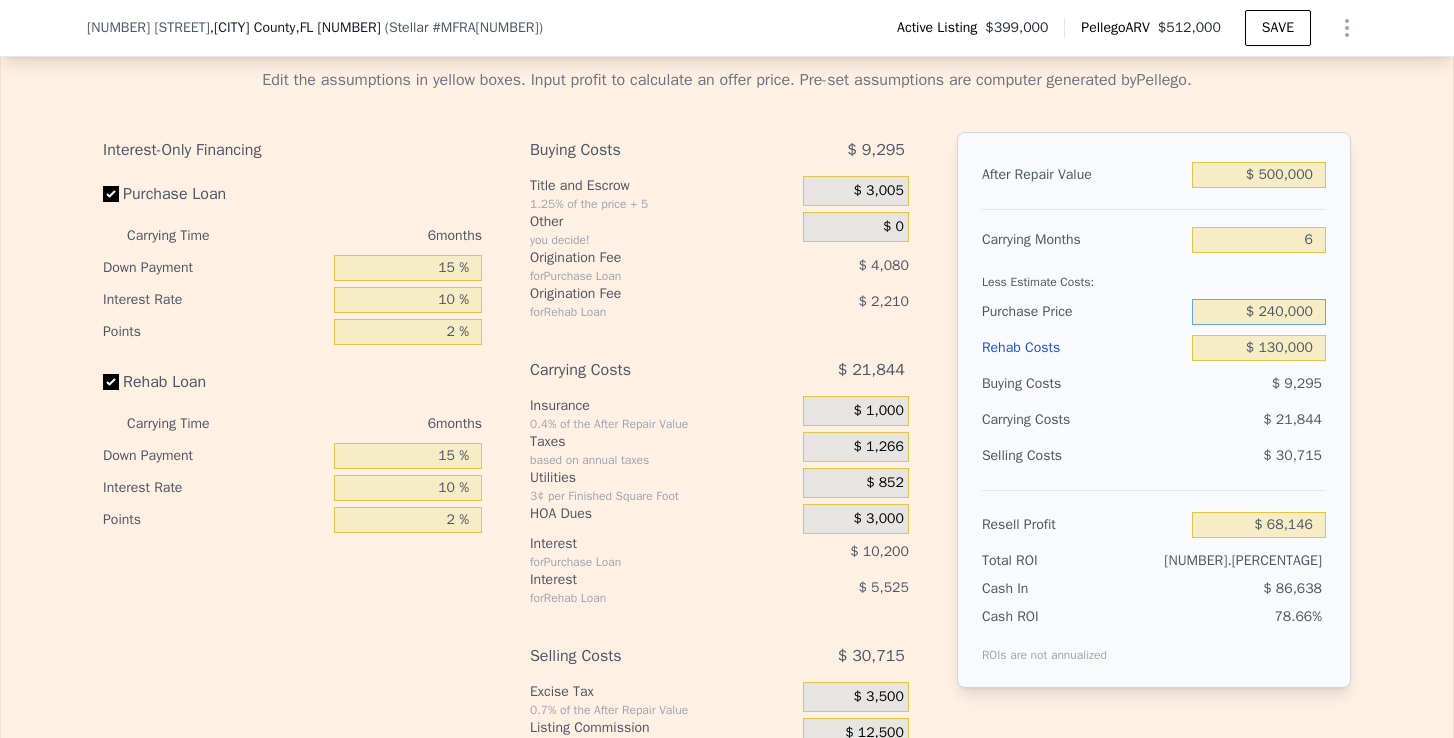 click on "$ 240,000" at bounding box center [1259, 312] 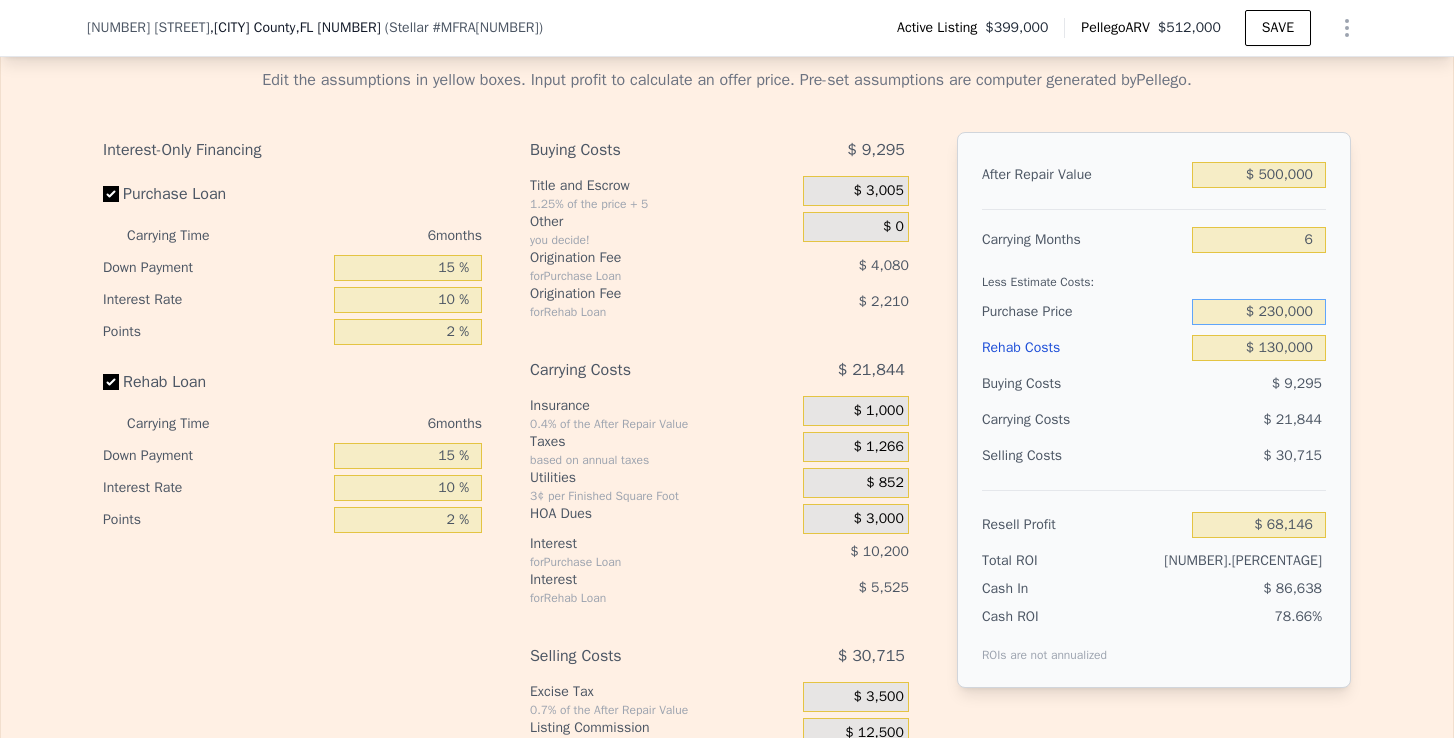 type on "$ 230,000" 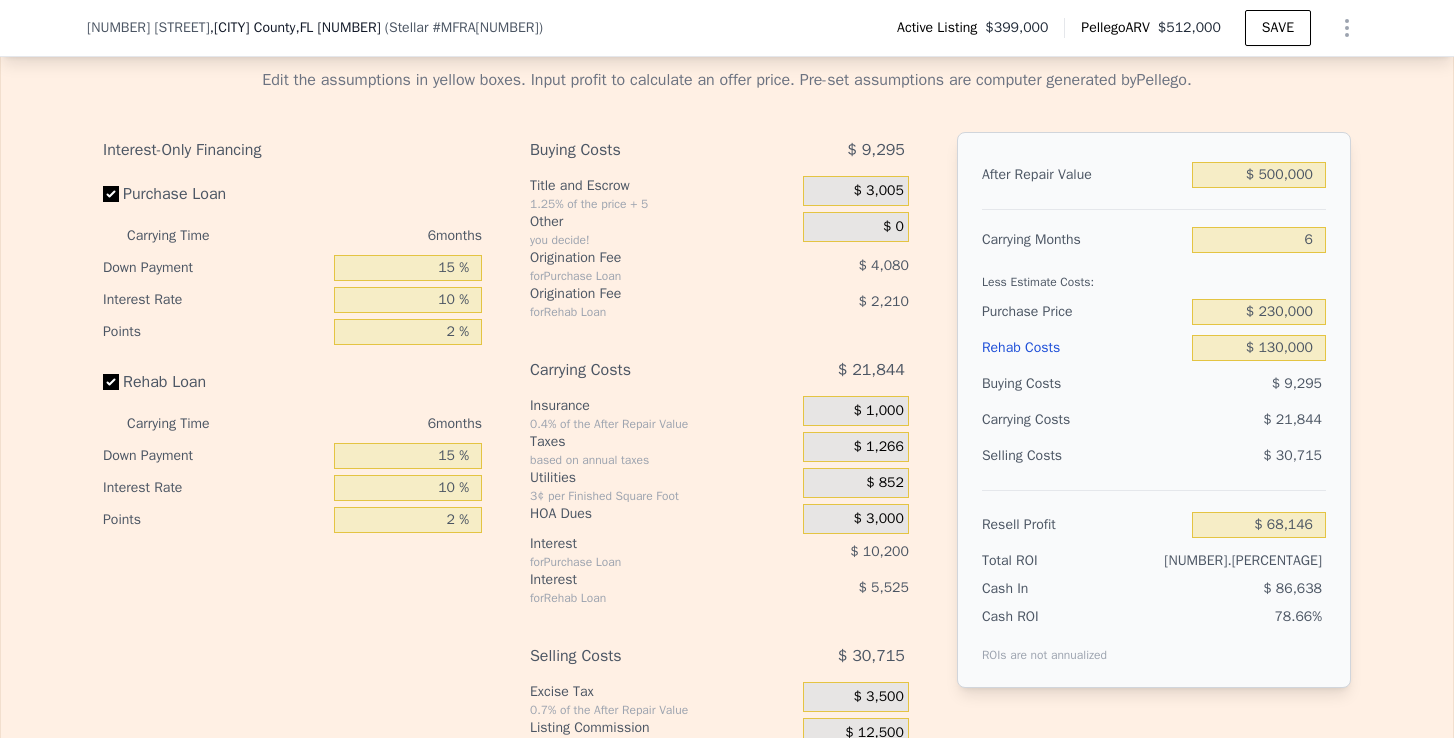 type on "$ [PRICE]" 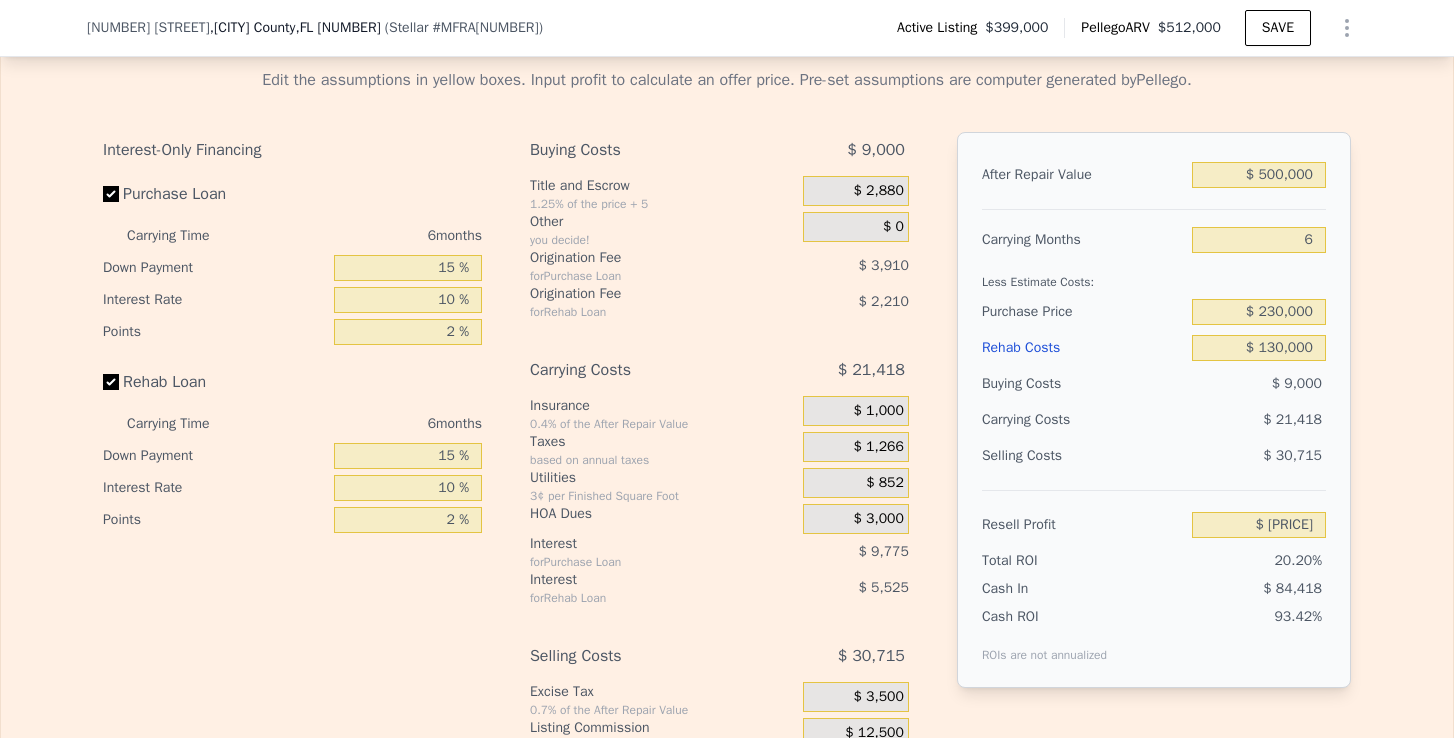 click on "Edit the assumptions in yellow boxes. Input profit to calculate an offer price. Pre-set assumptions are computer generated by Pellego. Interest-Only Financing Purchase Loan Carrying Time 6 months Down Payment 15 % Interest Rate 10 % Points 2 % Rehab Loan Carrying Time 6 months Down Payment 15 % Interest Rate 10 % Points 2 % Buying Costs $ [PRICE] Title and Escrow [PERCENTAGE] of the price + $ [PRICE] $ [PRICE] Other you decide! $ 0 Origination Fee for Purchase Loan $ [PRICE] Origination Fee for Rehab Loan $ [PRICE] Carrying Costs $ [PRICE] Insurance [PERCENTAGE] of the After Repair Value $ [PRICE] Taxes based on annual taxes $ [PRICE] Utilities 3¢ per Finished Square Foot $ [PRICE] HOA Dues $ [PRICE] Interest for Purchase Loan $ [PRICE] Interest for Rehab Loan $ [PRICE] Selling Costs $ [PRICE] Excise Tax [PERCENTAGE] of the After Repair Value $ [PRICE] Listing Commission [PERCENTAGE] of the After Repair Value $ [PRICE] Selling Commission [PERCENTAGE] of the After Repair Value $ [PRICE] Title and Escrow [PERCENTAGE] of the After Repair Value $ [PRICE] After Repair Value $ [PRICE] 6" at bounding box center [727, 439] 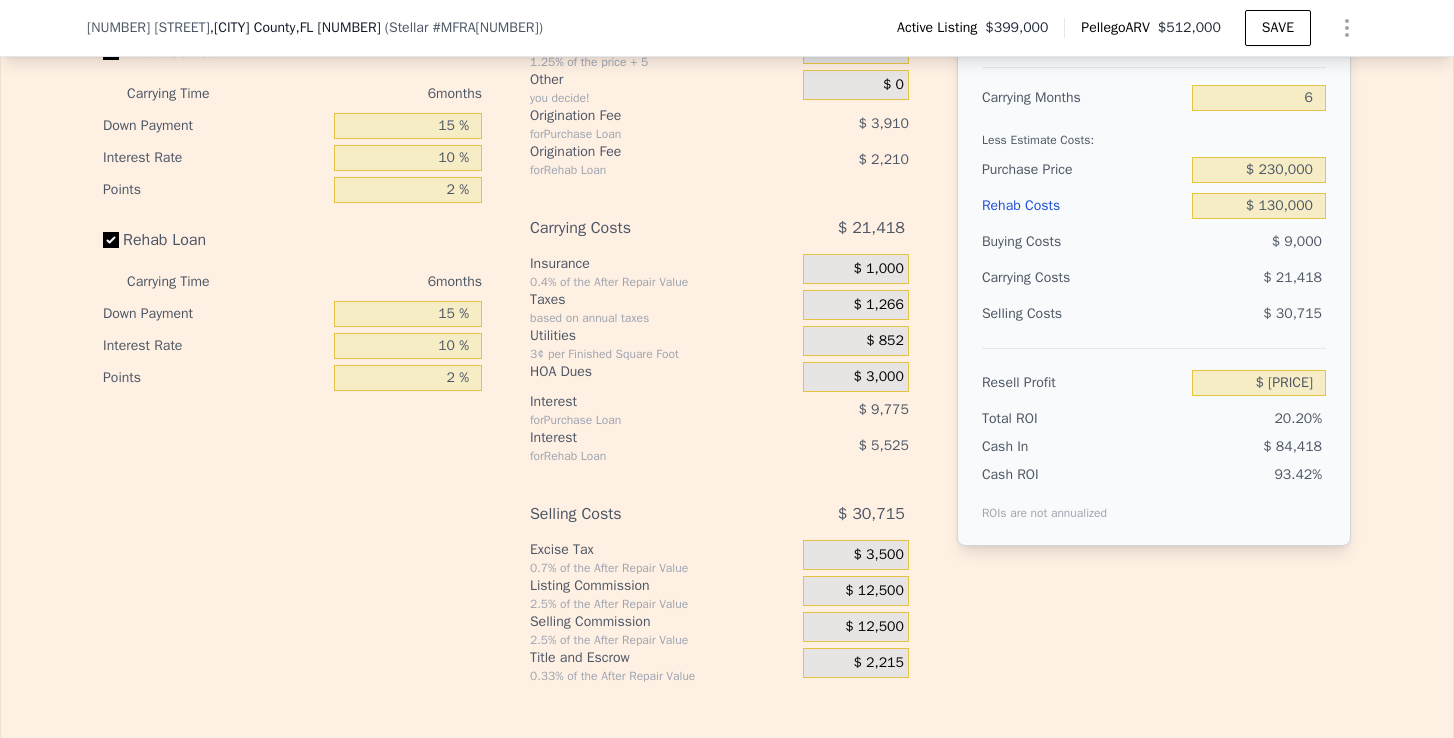 click on "$ 12,500" at bounding box center [874, 627] 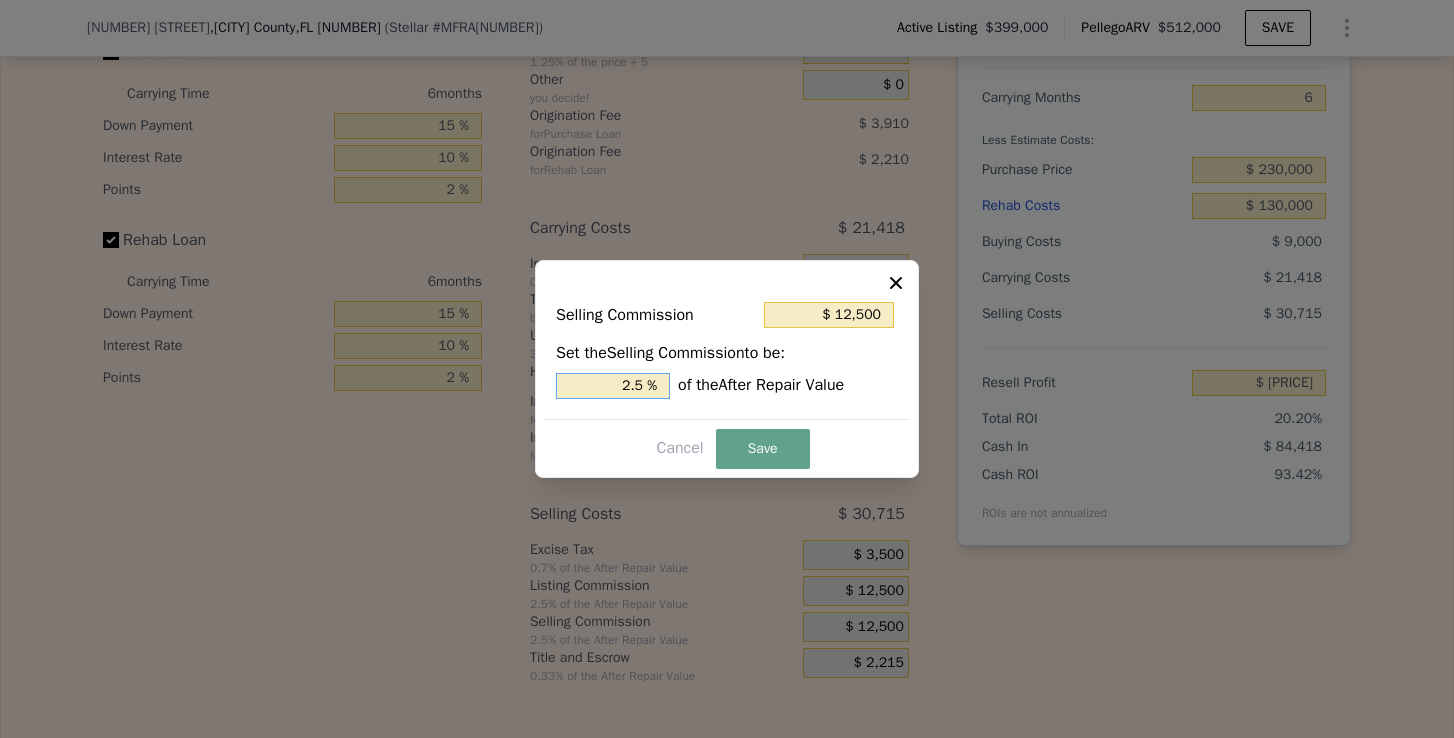 click on "2.5 %" at bounding box center [613, 386] 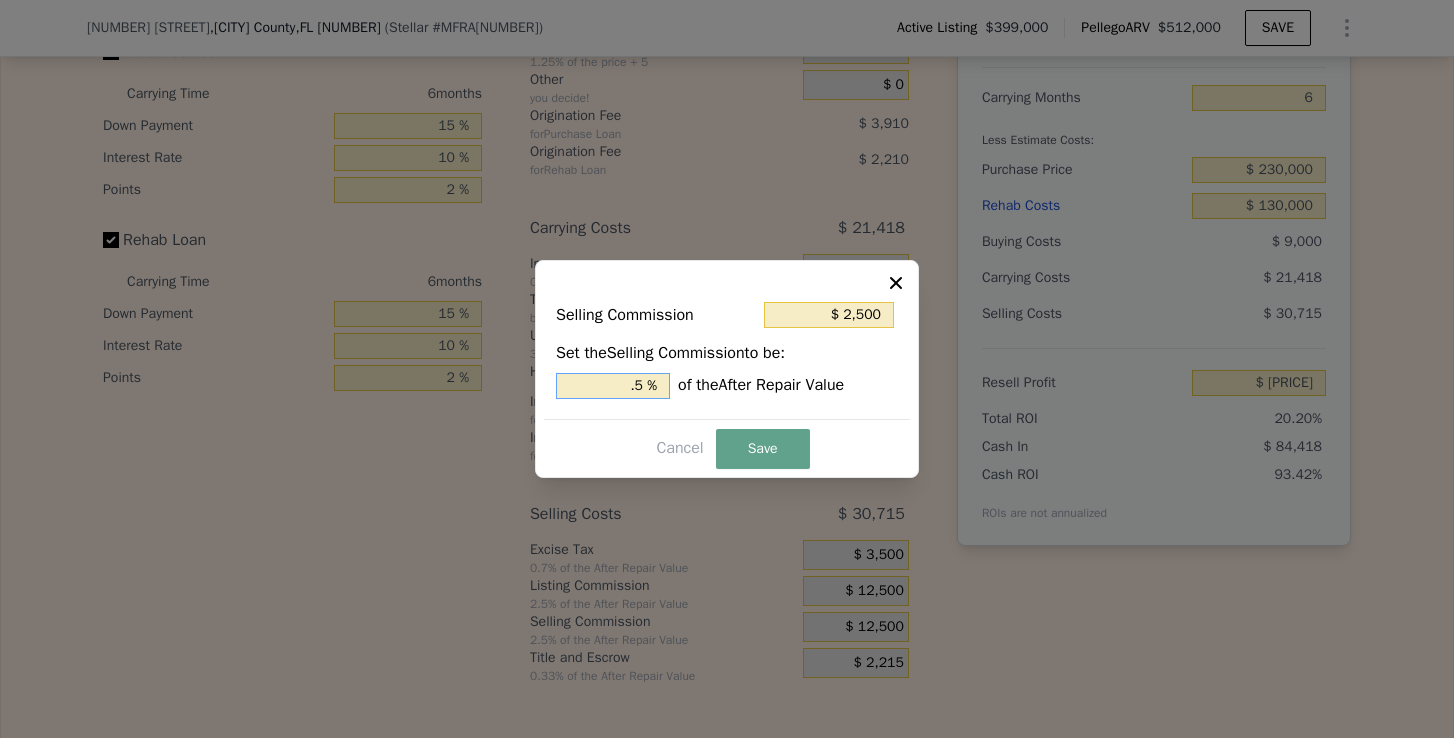 type on "$ 2,500" 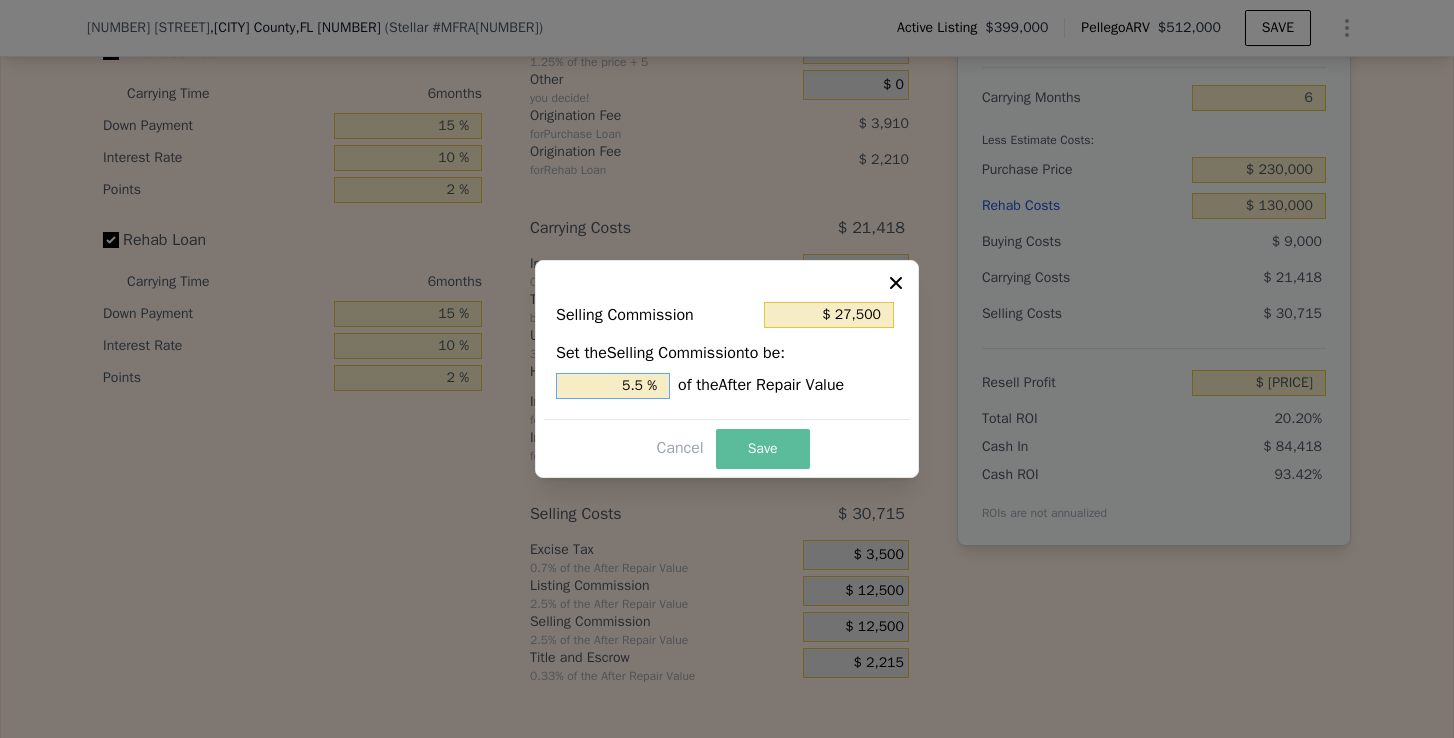 type on "5.5 %" 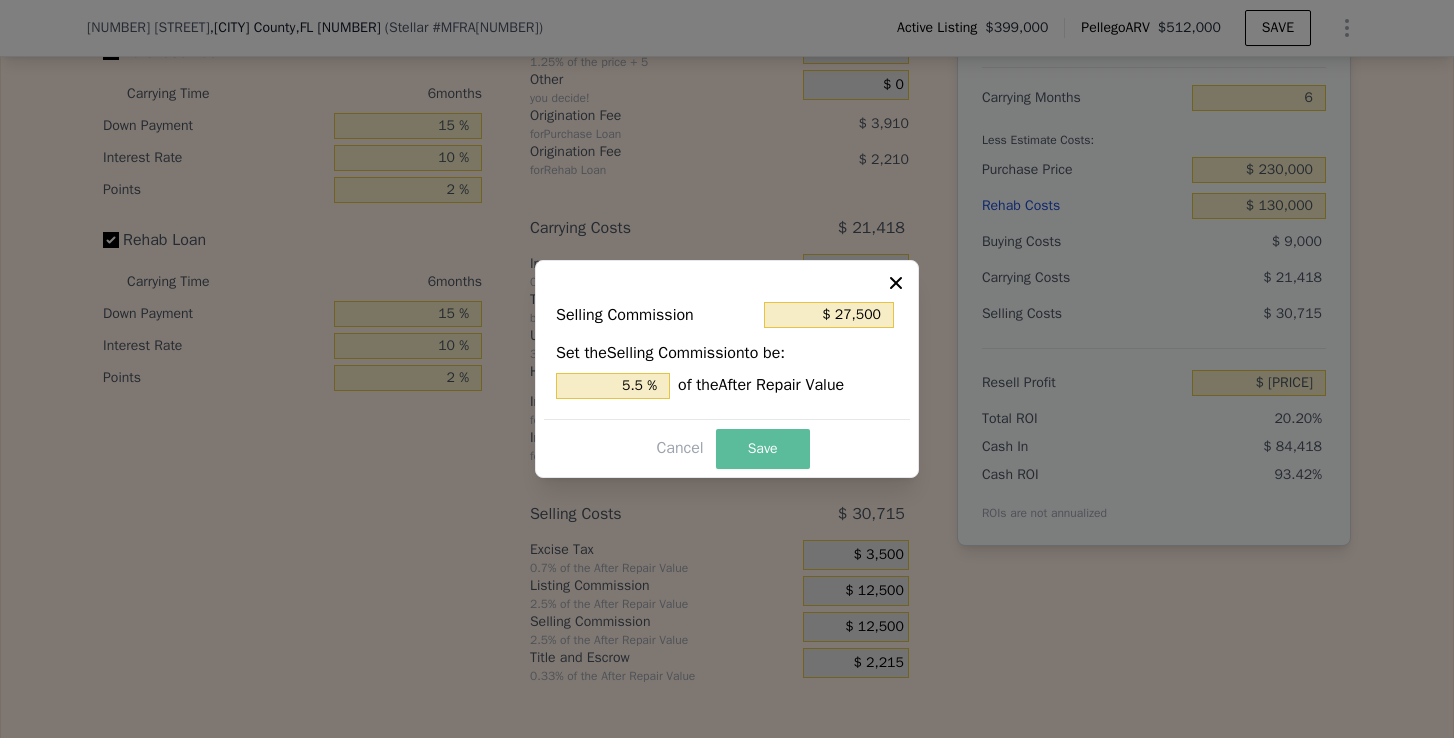 click on "Save" at bounding box center (763, 449) 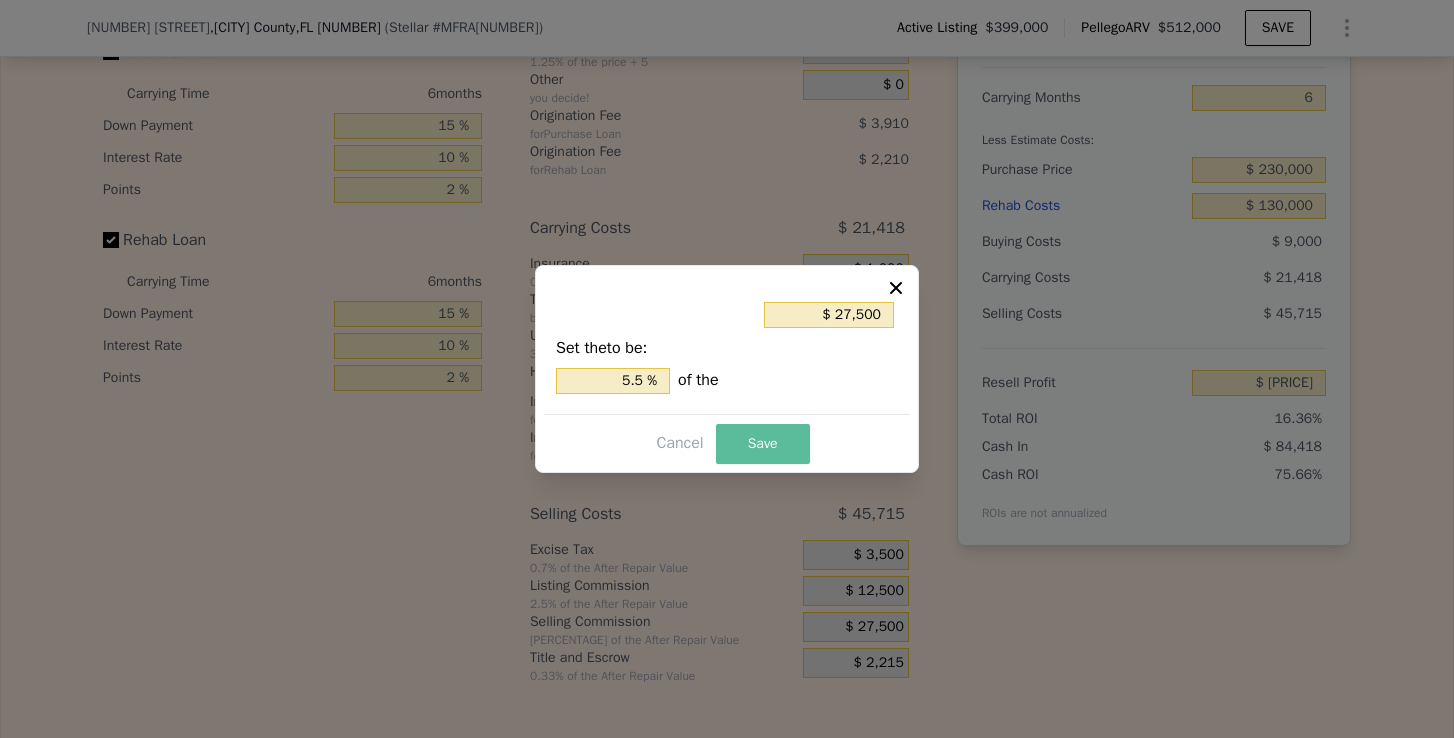 type on "$ 63,867" 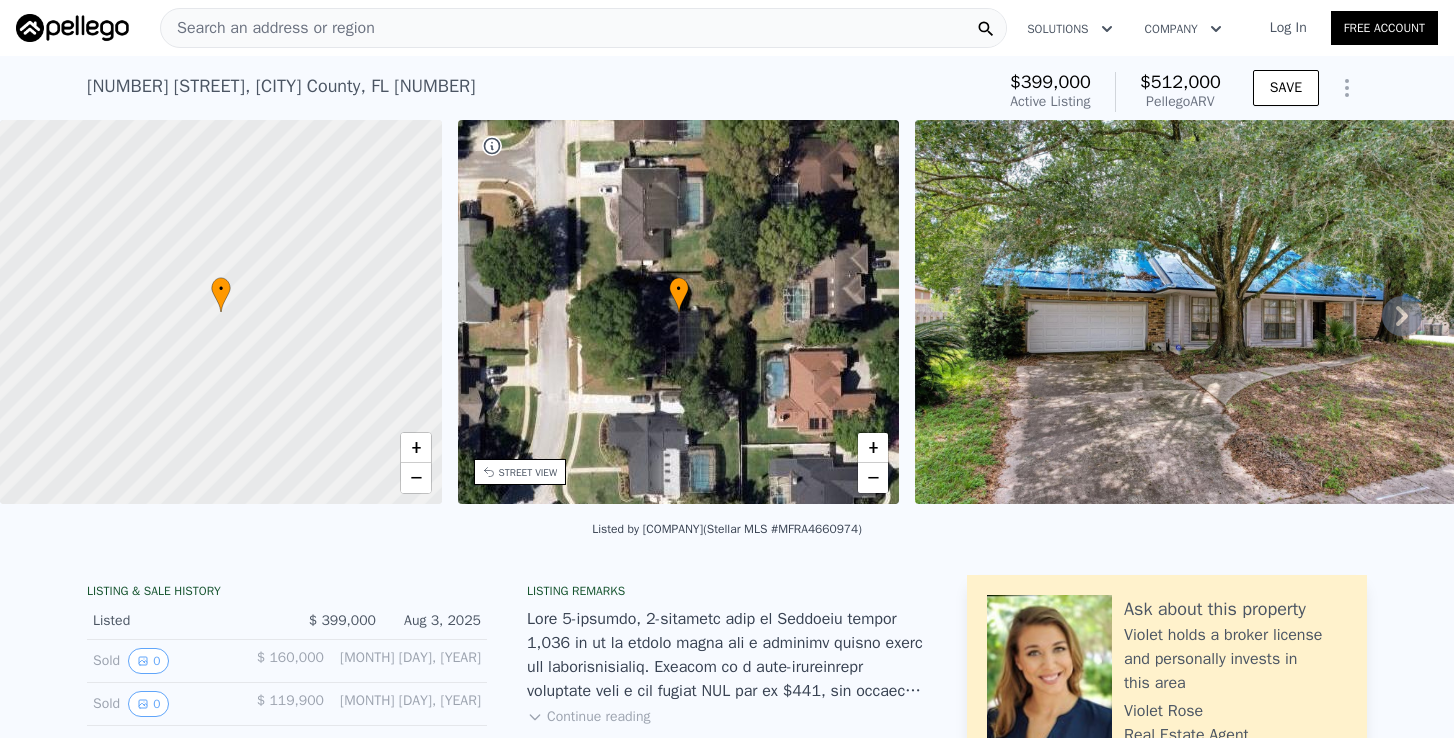 scroll, scrollTop: 0, scrollLeft: 0, axis: both 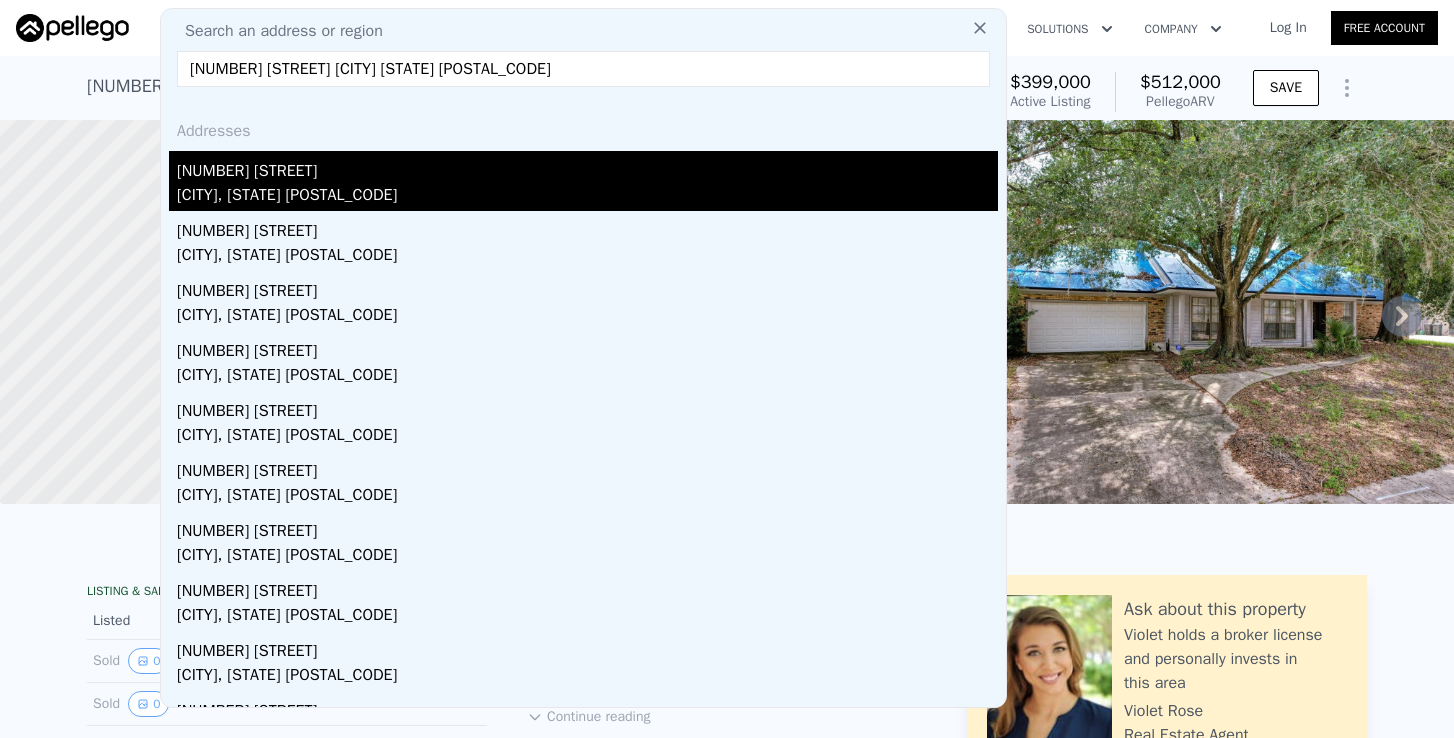 type on "[NUMBER] [STREET] [CITY] [STATE] [POSTAL_CODE]" 